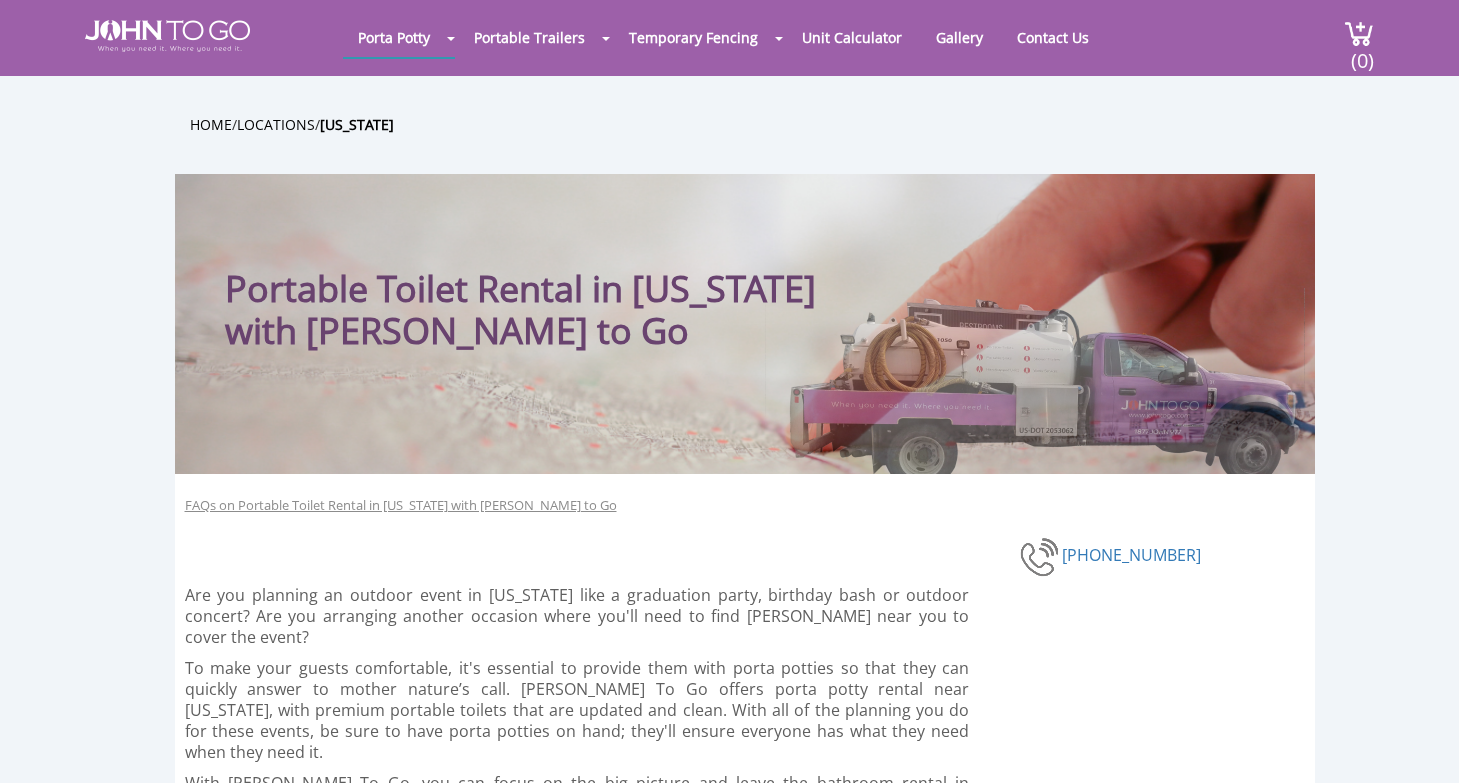 scroll, scrollTop: 0, scrollLeft: 0, axis: both 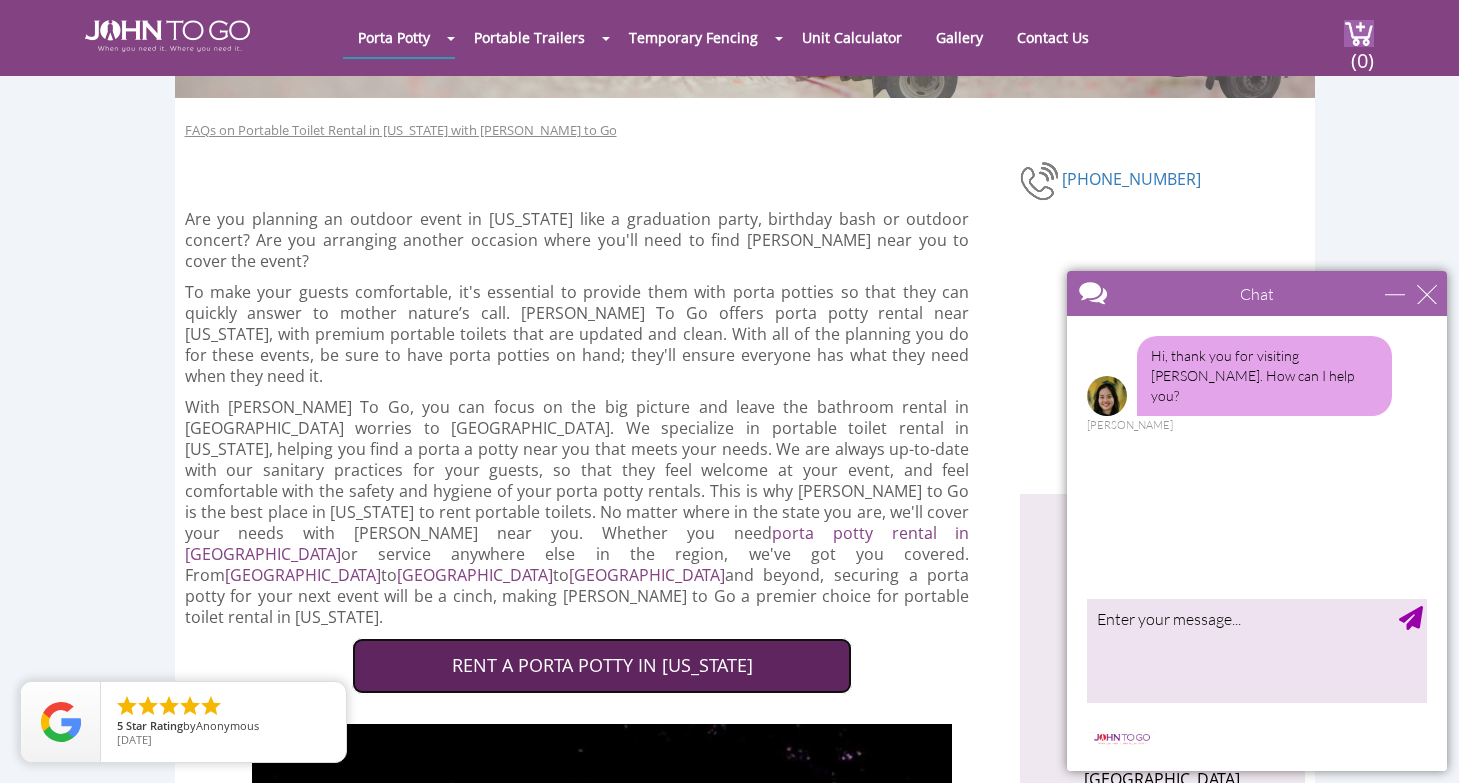click on "RENT A PORTA POTTY IN NEW JERSEY" at bounding box center [602, 666] 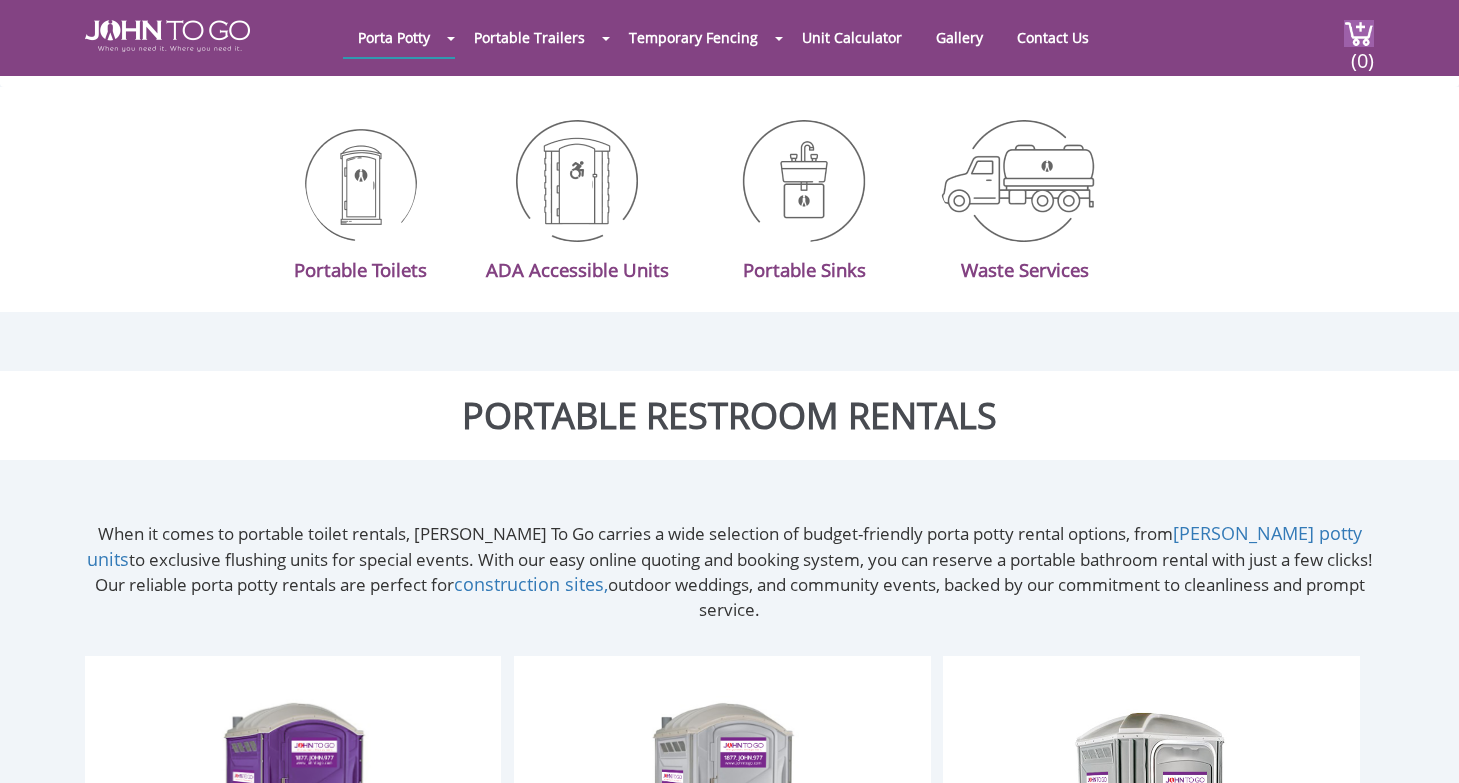 scroll, scrollTop: 631, scrollLeft: 0, axis: vertical 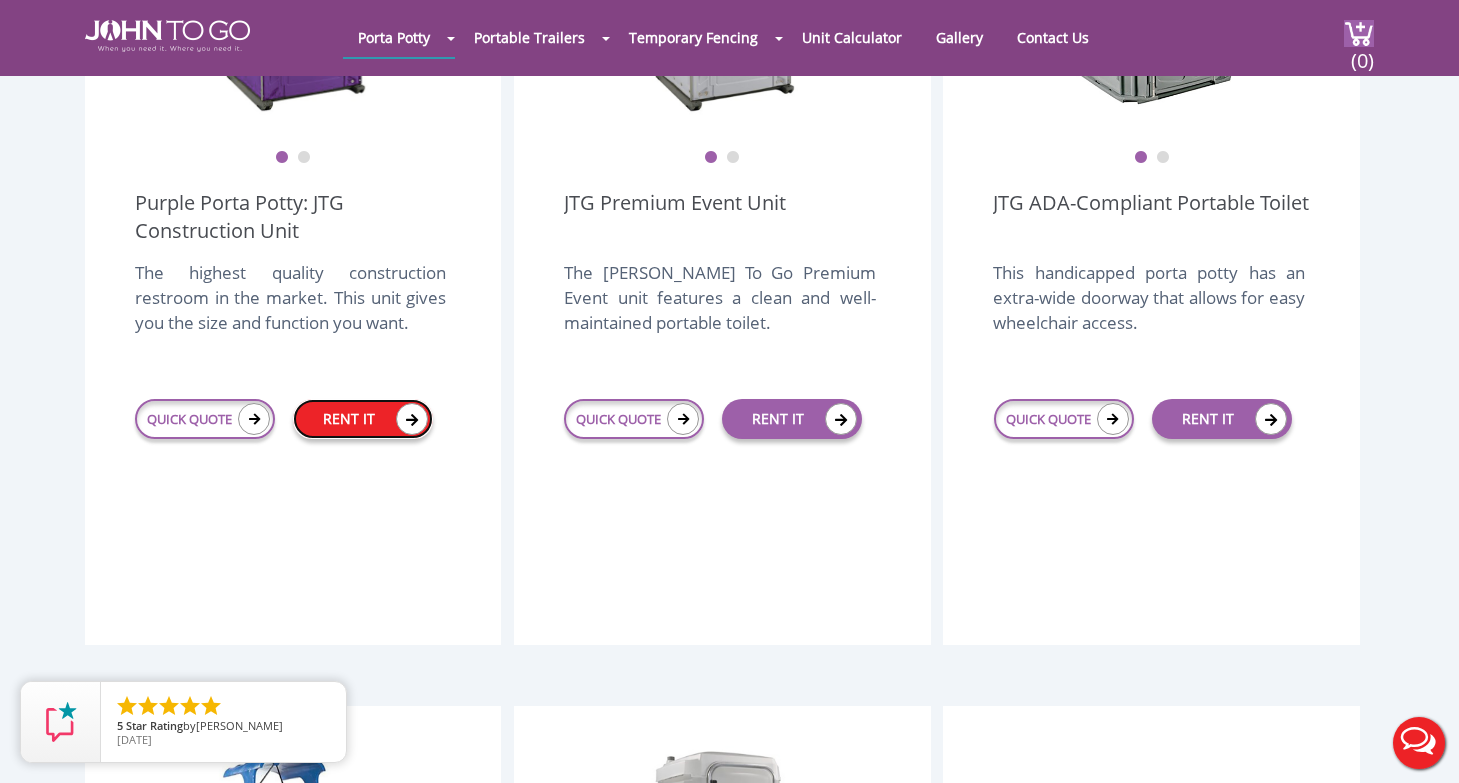 click on "RENT IT" at bounding box center (363, 419) 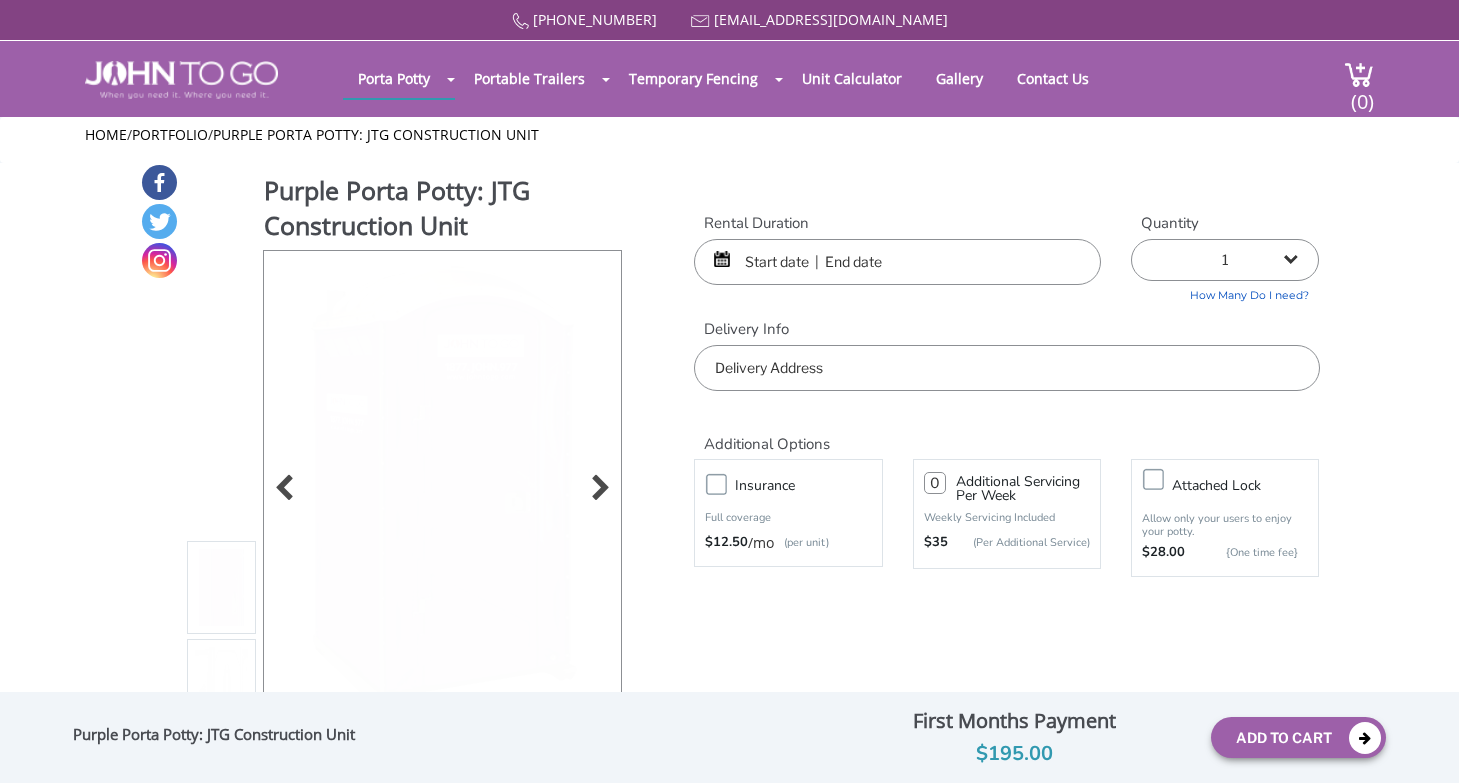 scroll, scrollTop: 0, scrollLeft: 0, axis: both 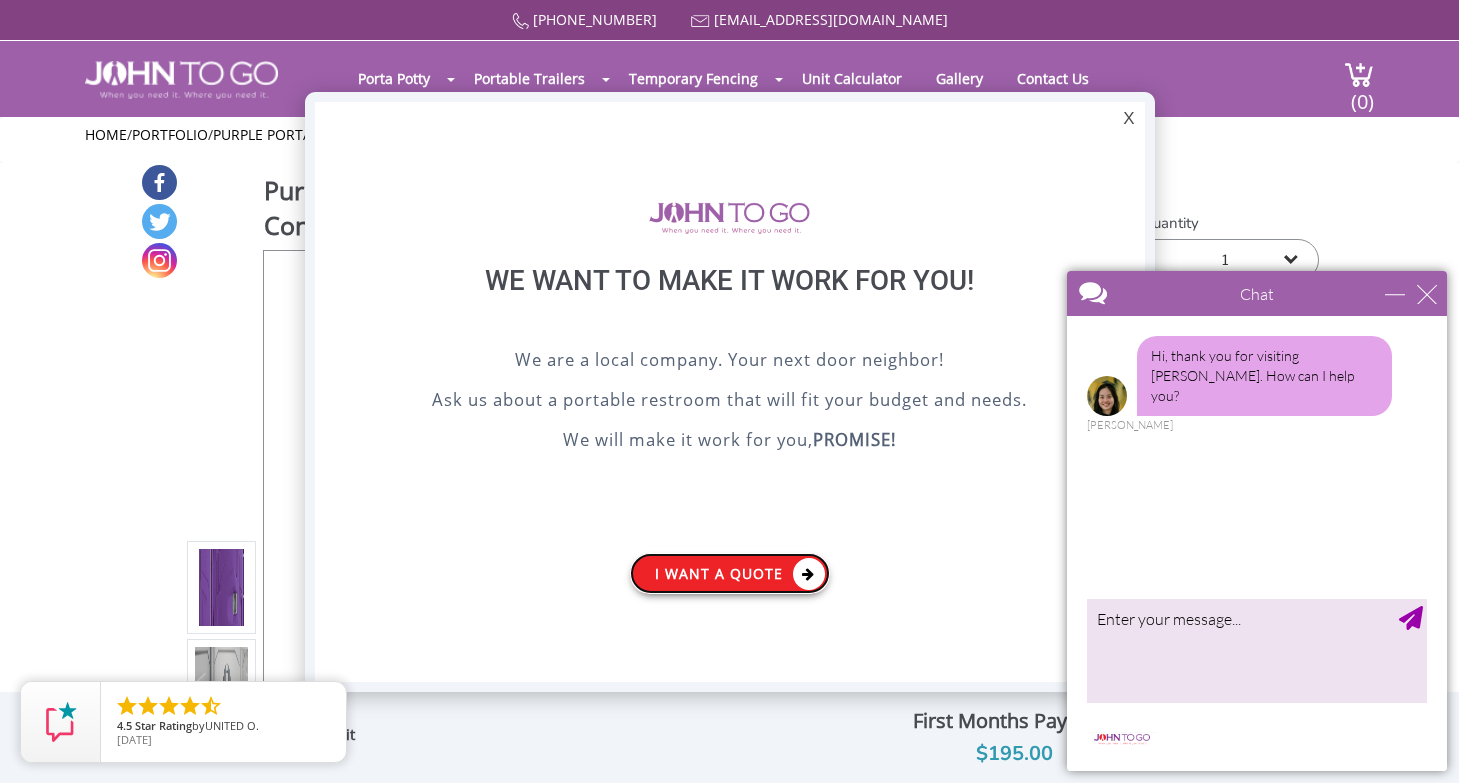 click on "I want a Quote" at bounding box center [730, 573] 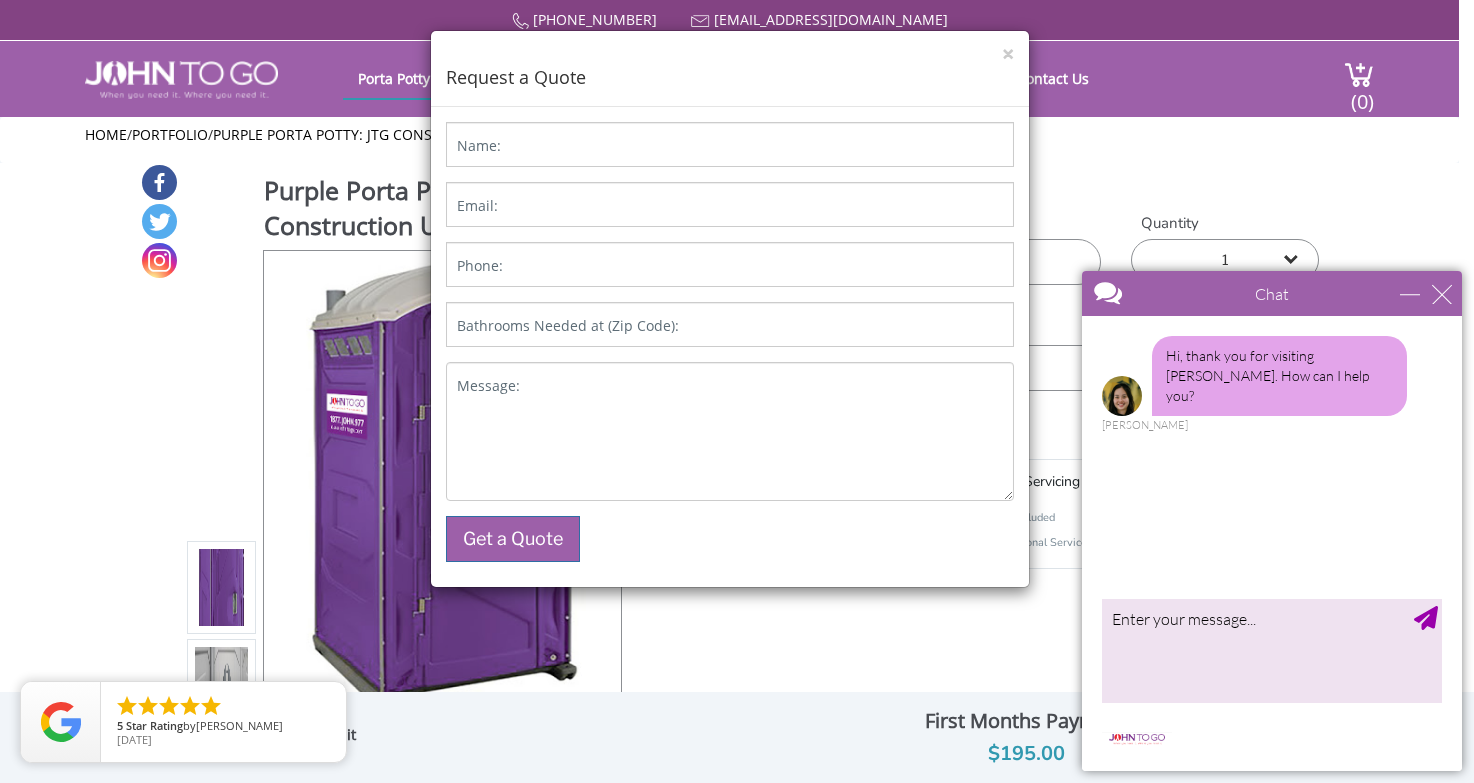 click on "Name:" at bounding box center [479, 146] 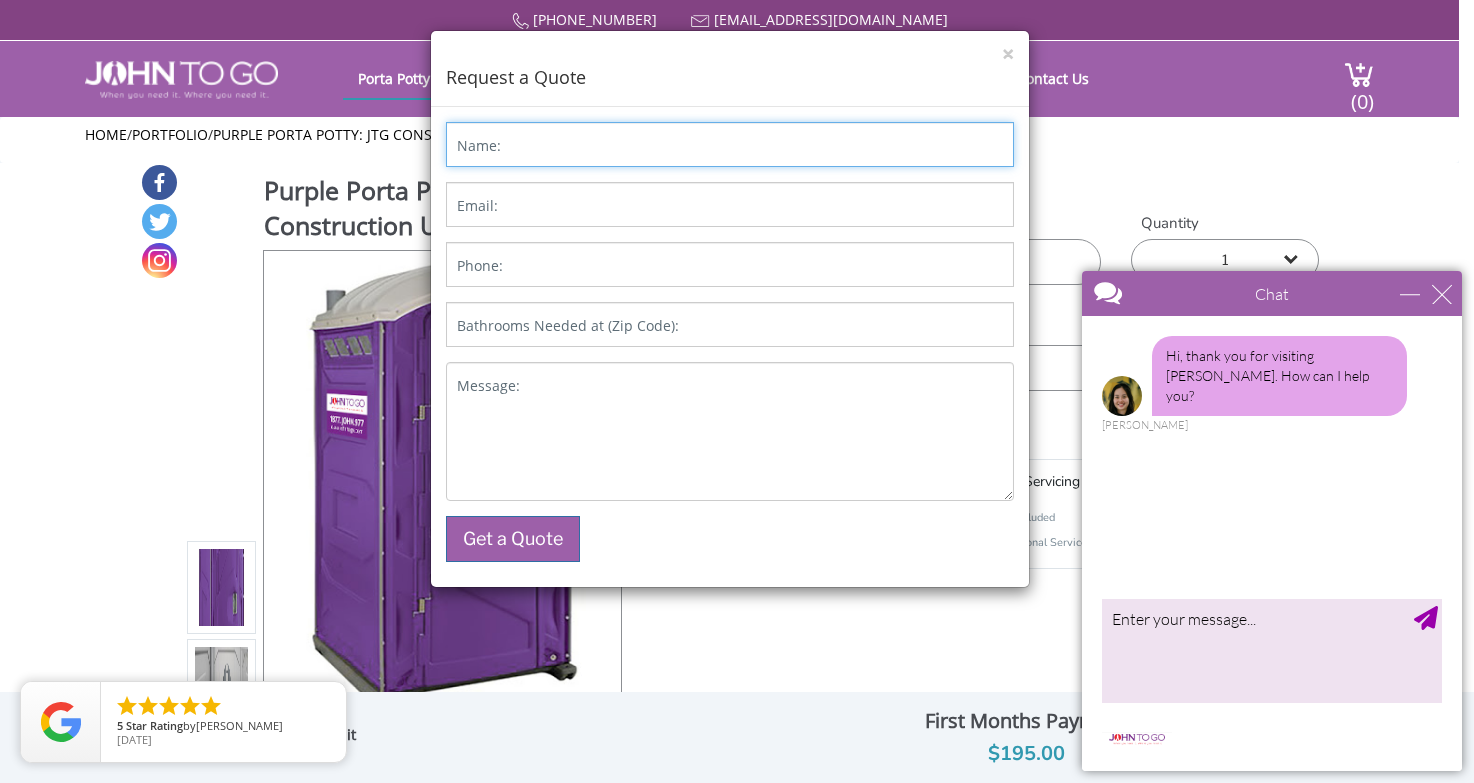 click on "Name:" at bounding box center [730, 144] 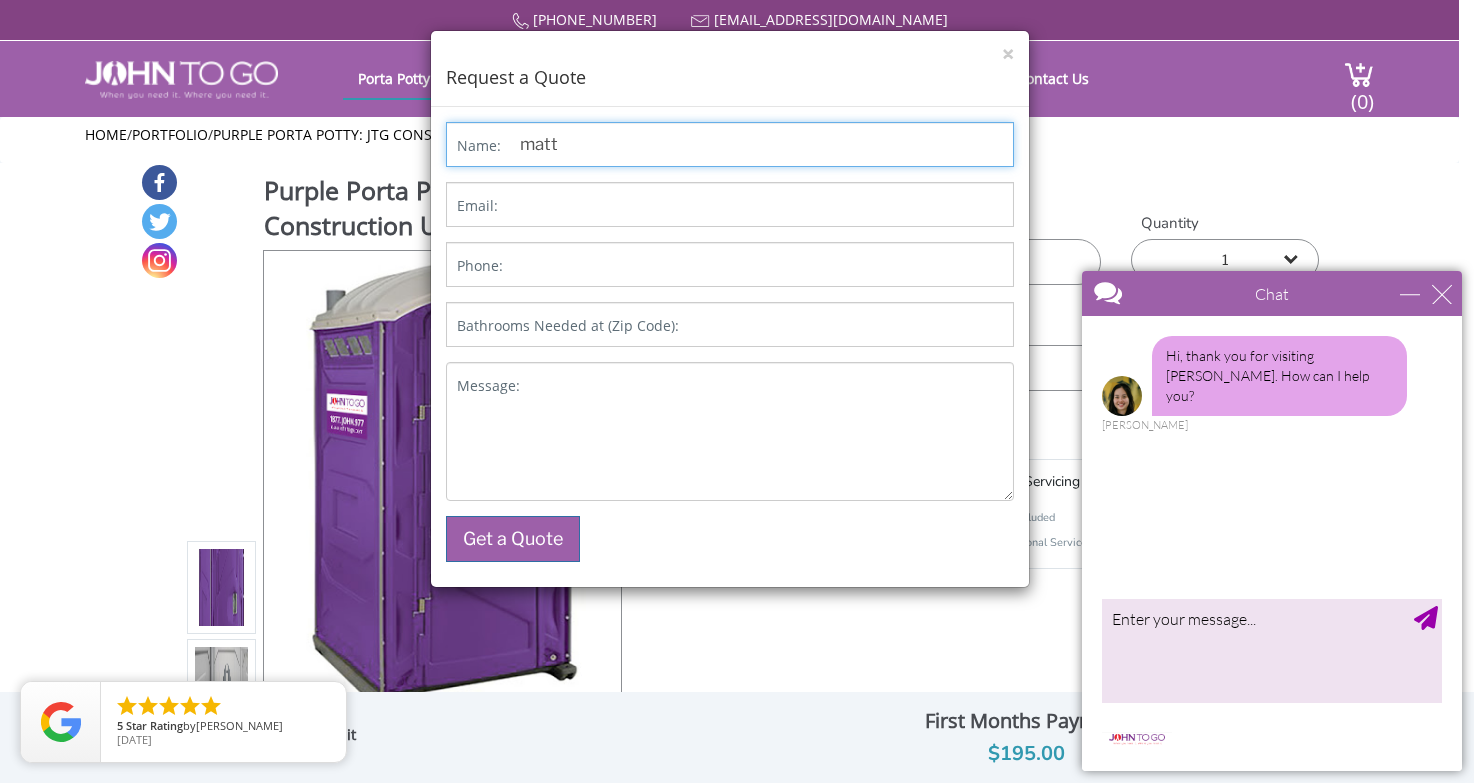 type on "matt" 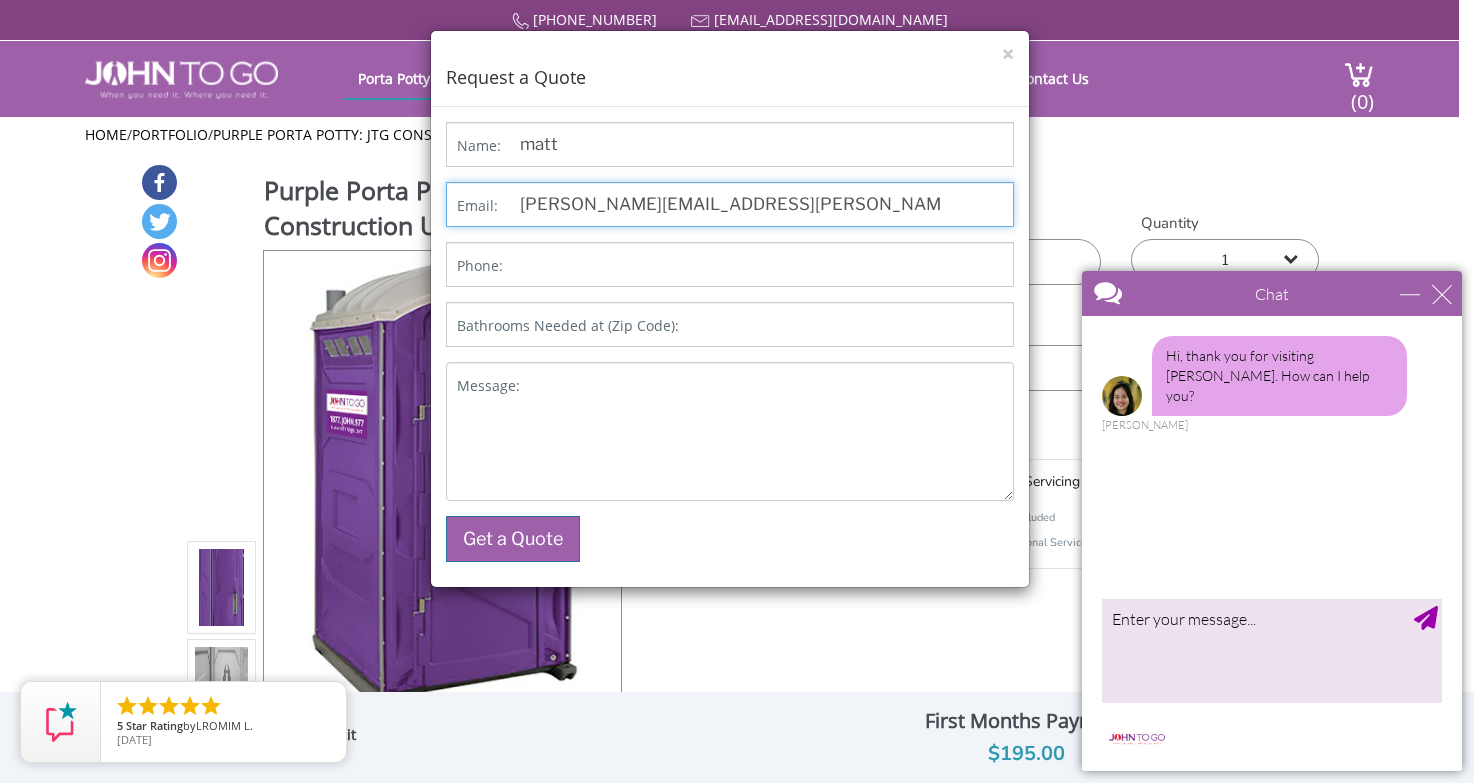 type on "matthew.kline@skanska.com" 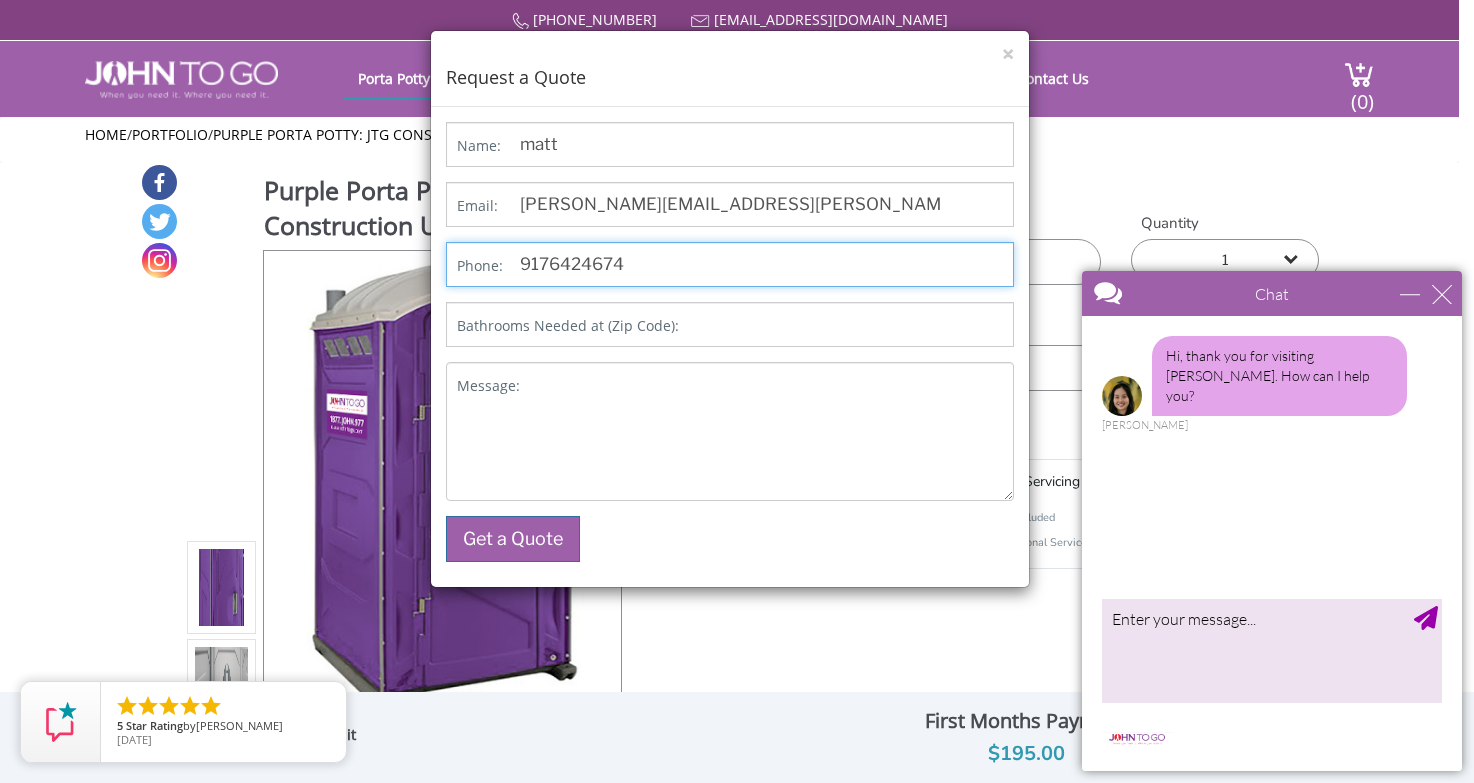 type on "9176424674" 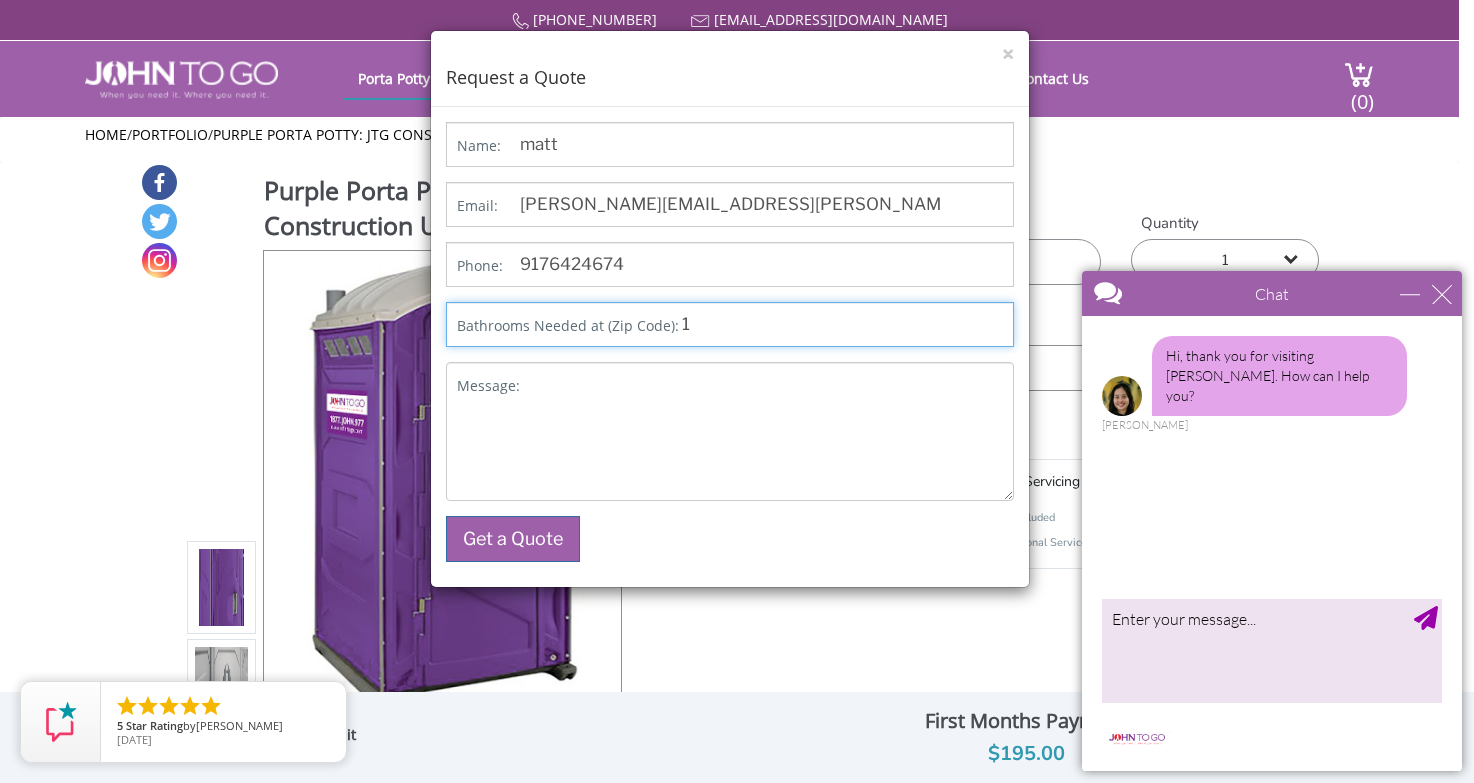 type on "1" 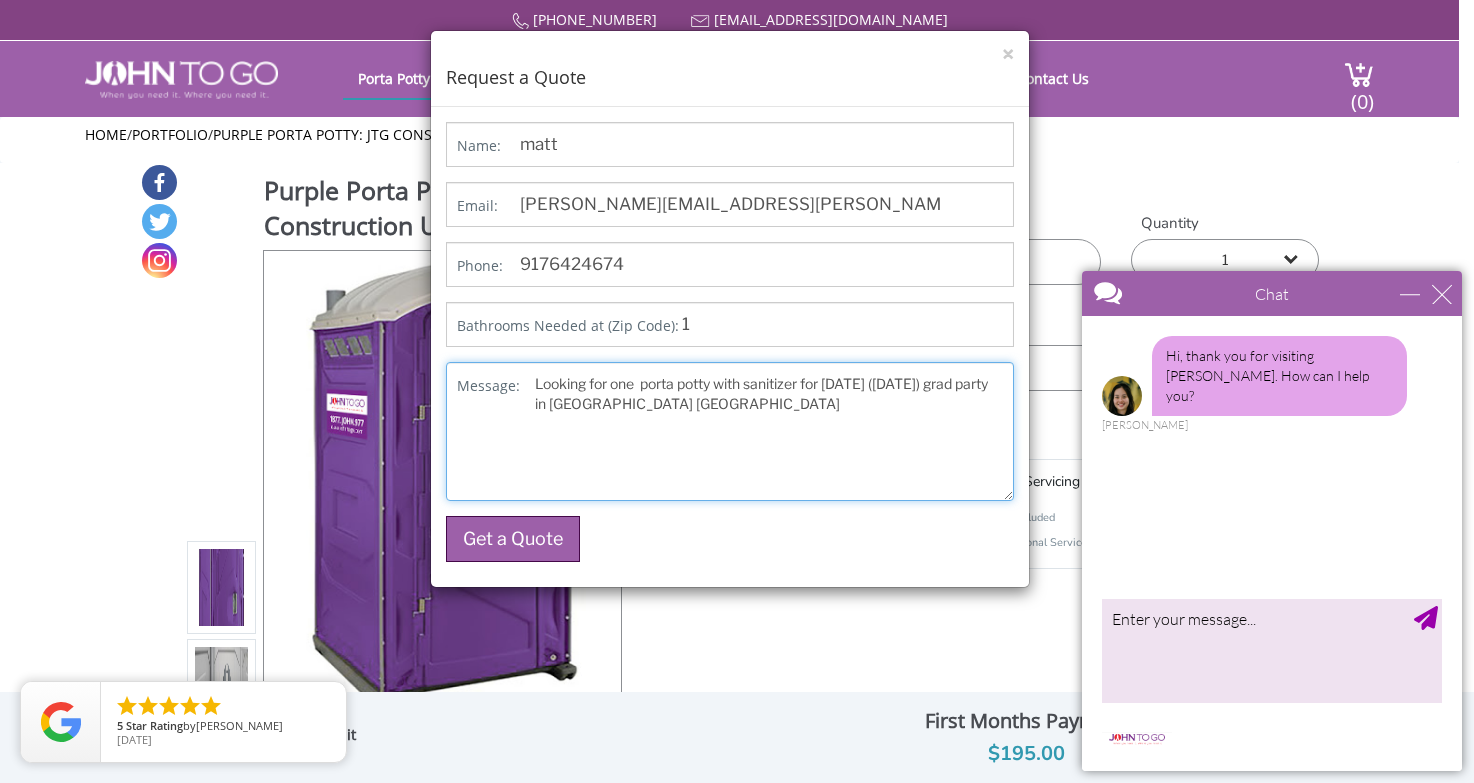 type on "Looking for one  porta potty with sanitizer for Saturday (July 11) grad party in Holmdel NJ" 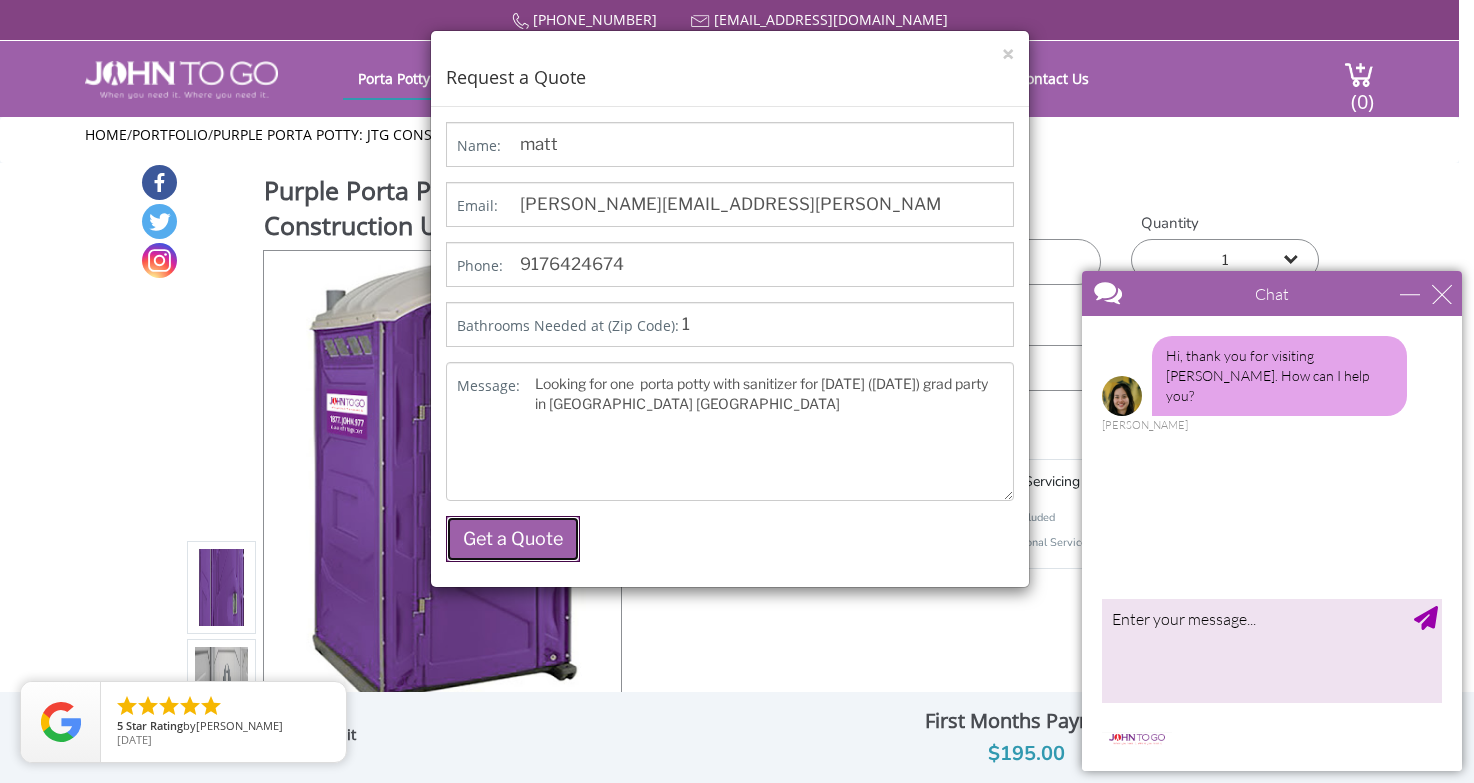 click on "Get a Quote" at bounding box center (513, 539) 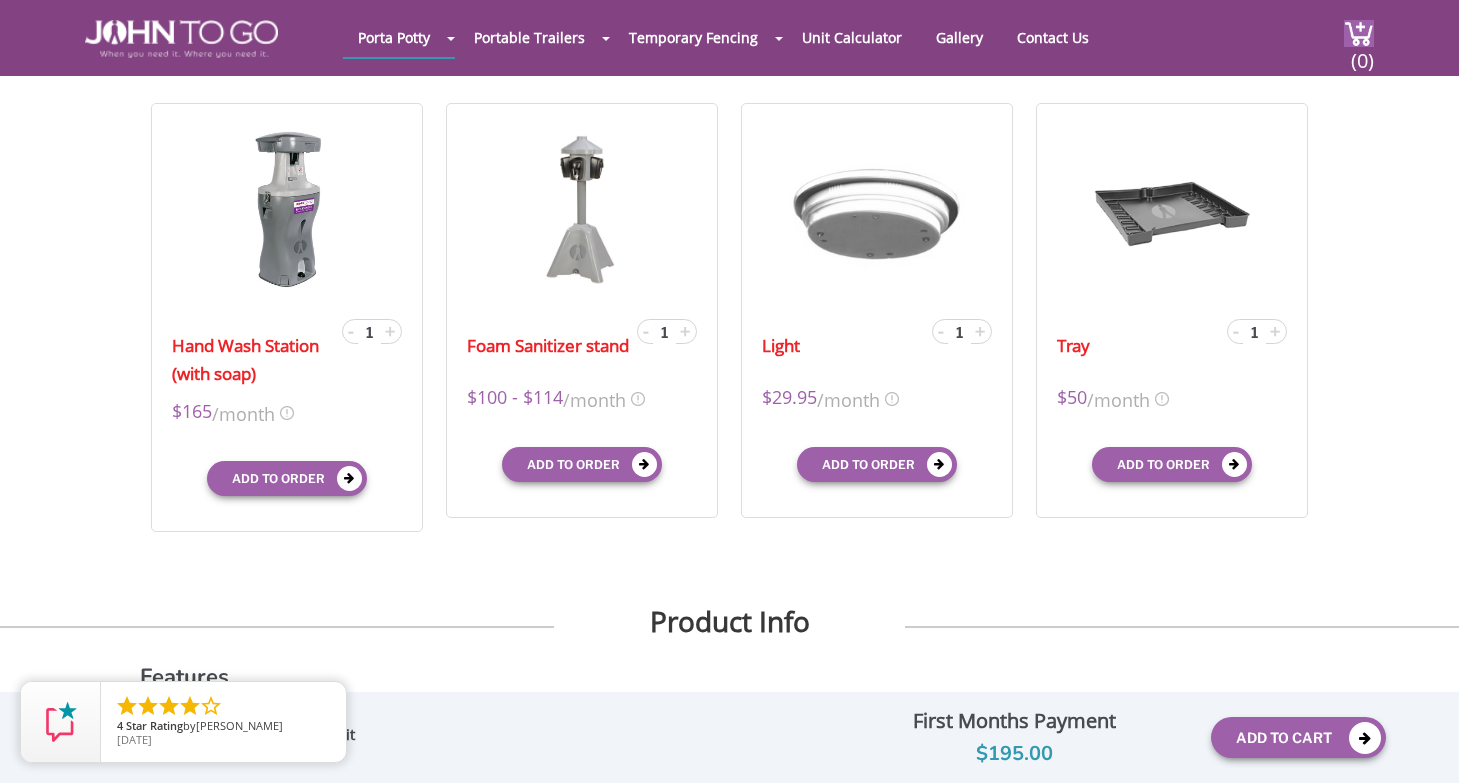 scroll, scrollTop: 700, scrollLeft: 0, axis: vertical 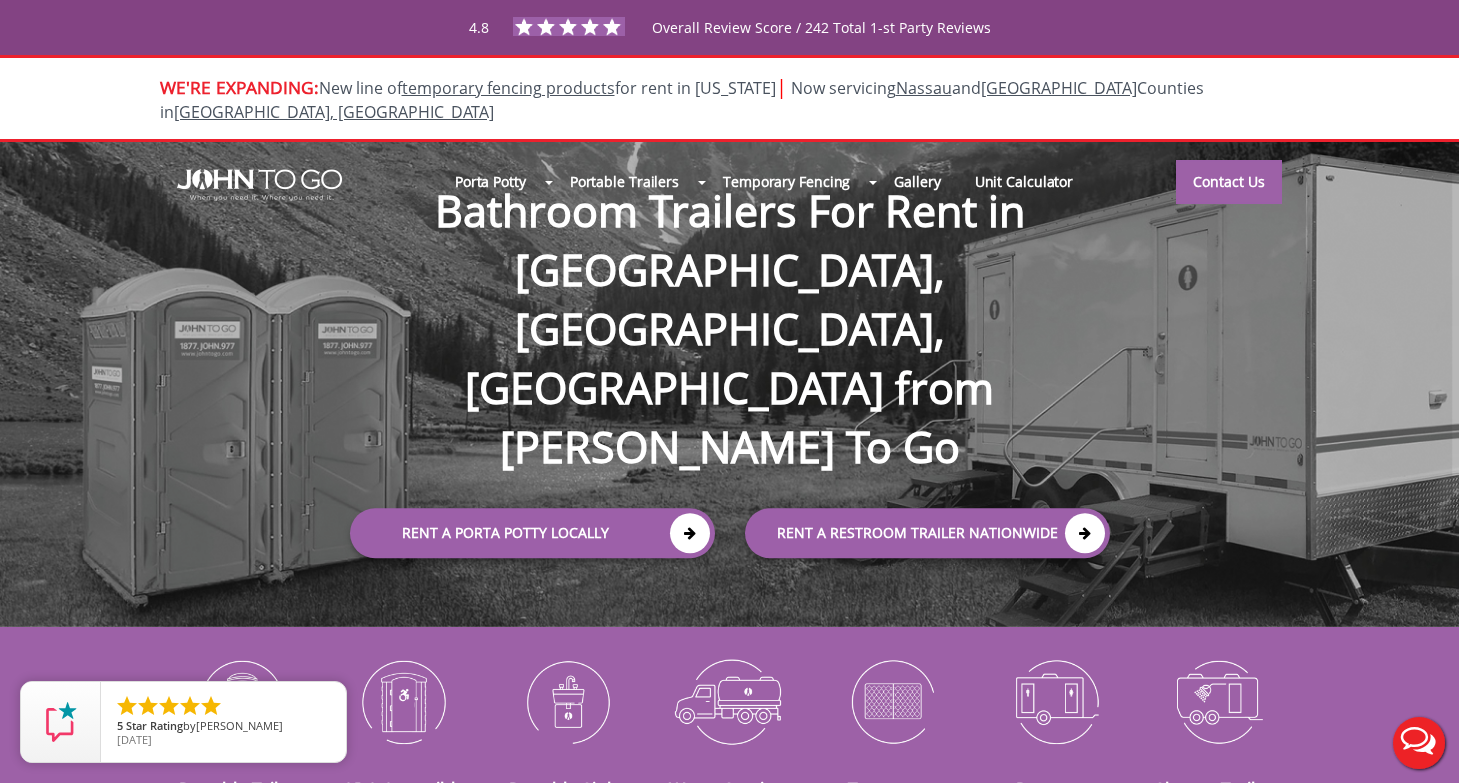 click on "Porta Potty
Portable Toilets
ADA Accessible Units
Portable Sinks
Waste Services
Construction
Special Events
Seasonal Long Term Rentals
Disaster Relief
Portable Trailers
Restroom Trailers
Shower Trailers
Temporary Fencing
Barricade Fencing
Temporary Fencing Panels
Water-filled LCD Barriers
Gallery
Unit Calculator
Contact Us
877-564-6977
info@johntogo.com
Contact Us" at bounding box center (729, 384) 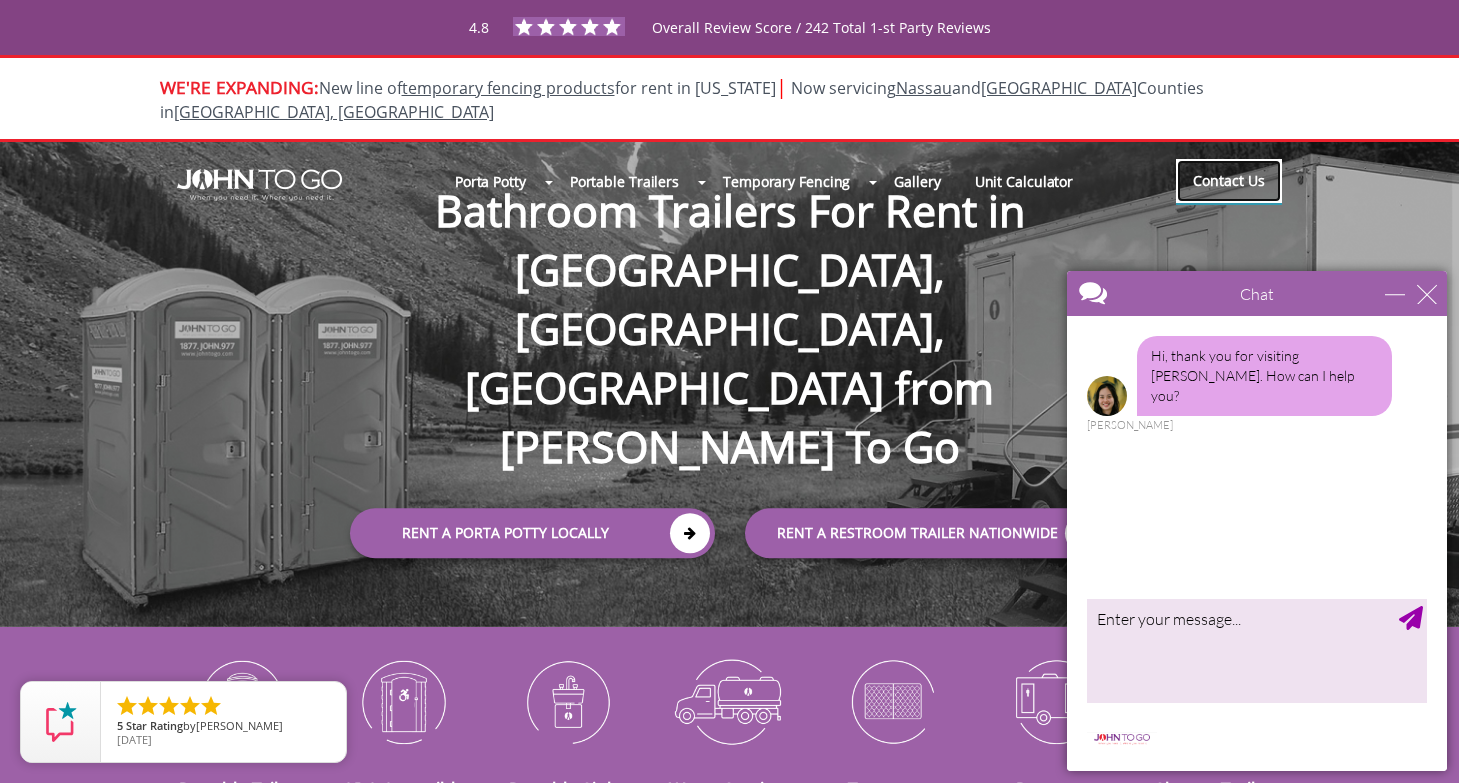 click on "Contact Us" at bounding box center [1229, 181] 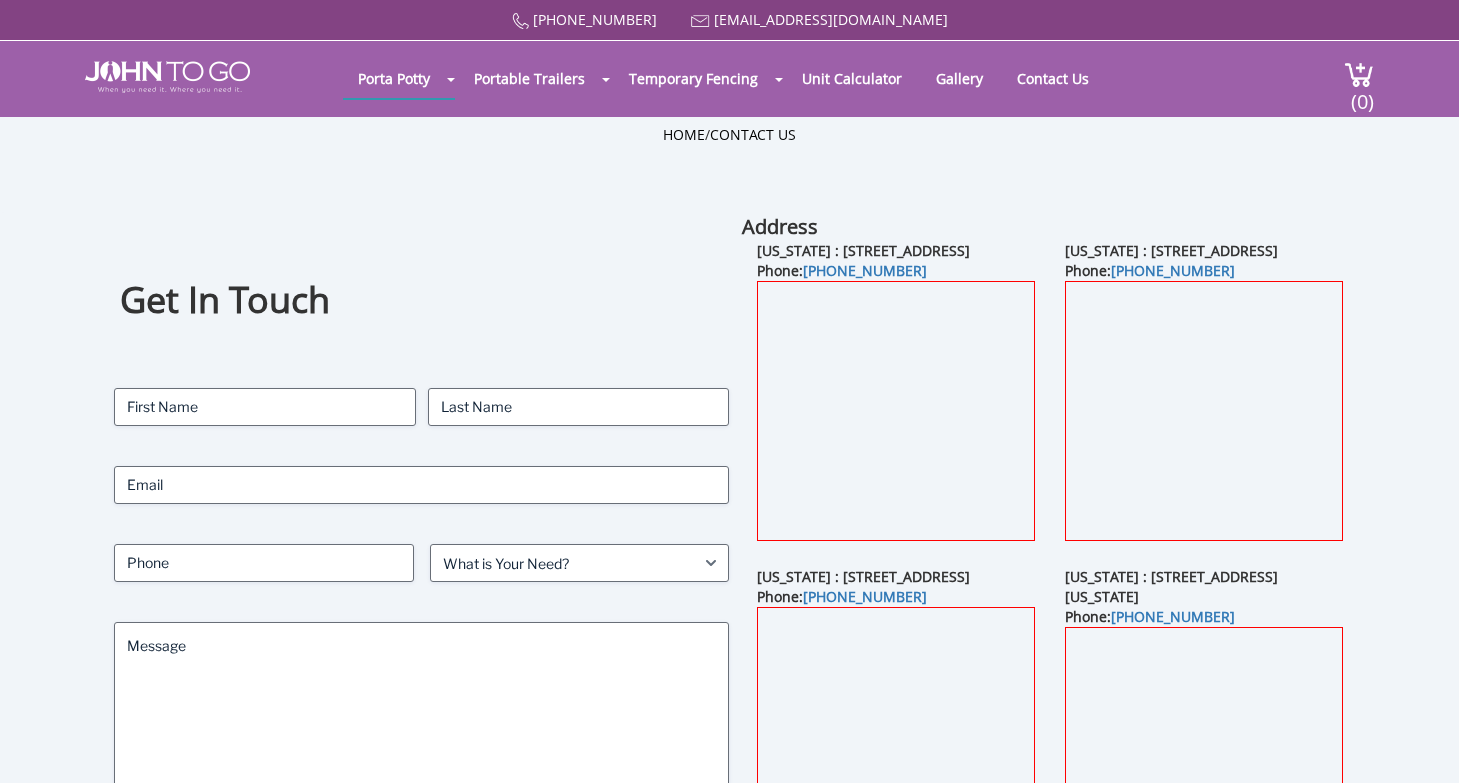scroll, scrollTop: 0, scrollLeft: 0, axis: both 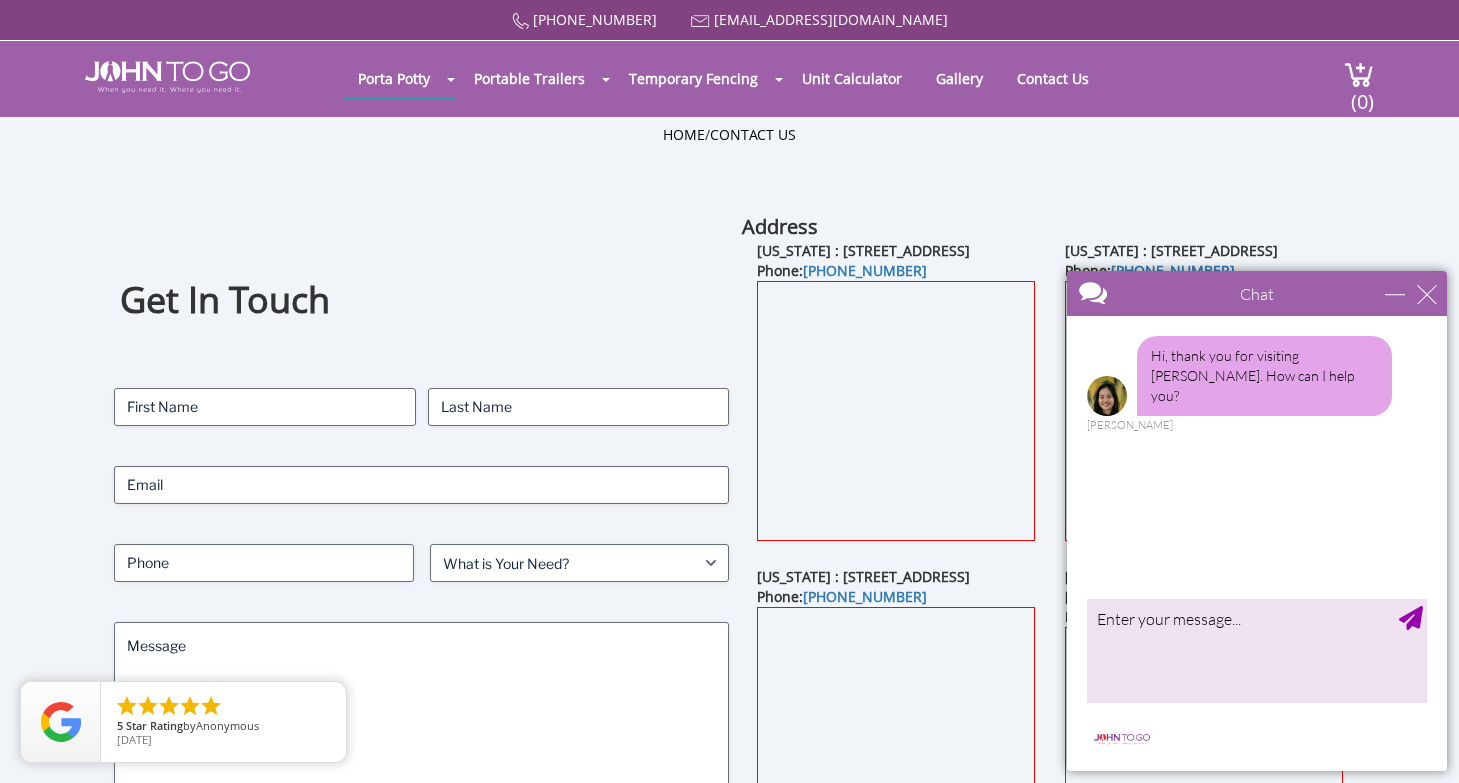 click on "Home
/
Contact Us" at bounding box center (730, 165) 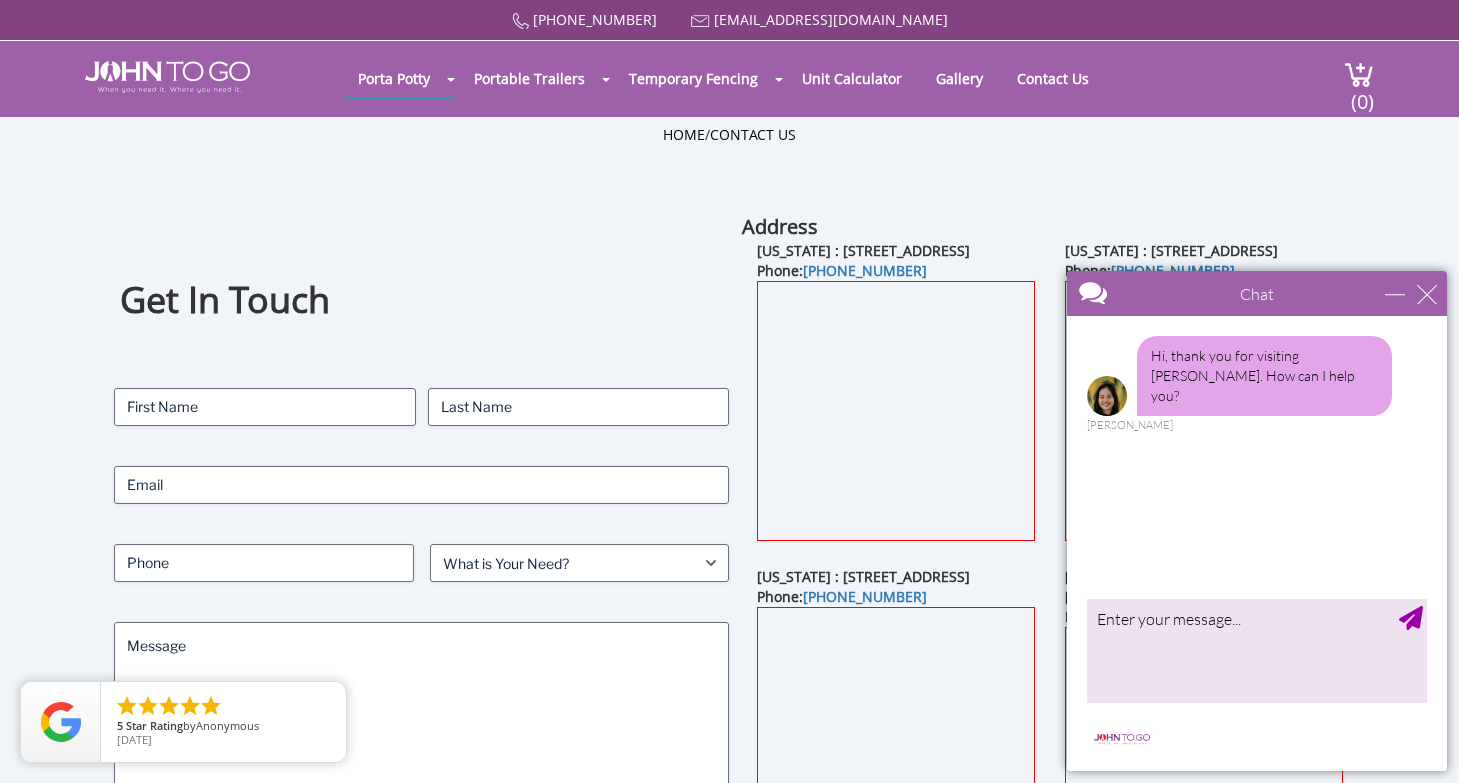 click on "Chat" at bounding box center [1257, 293] 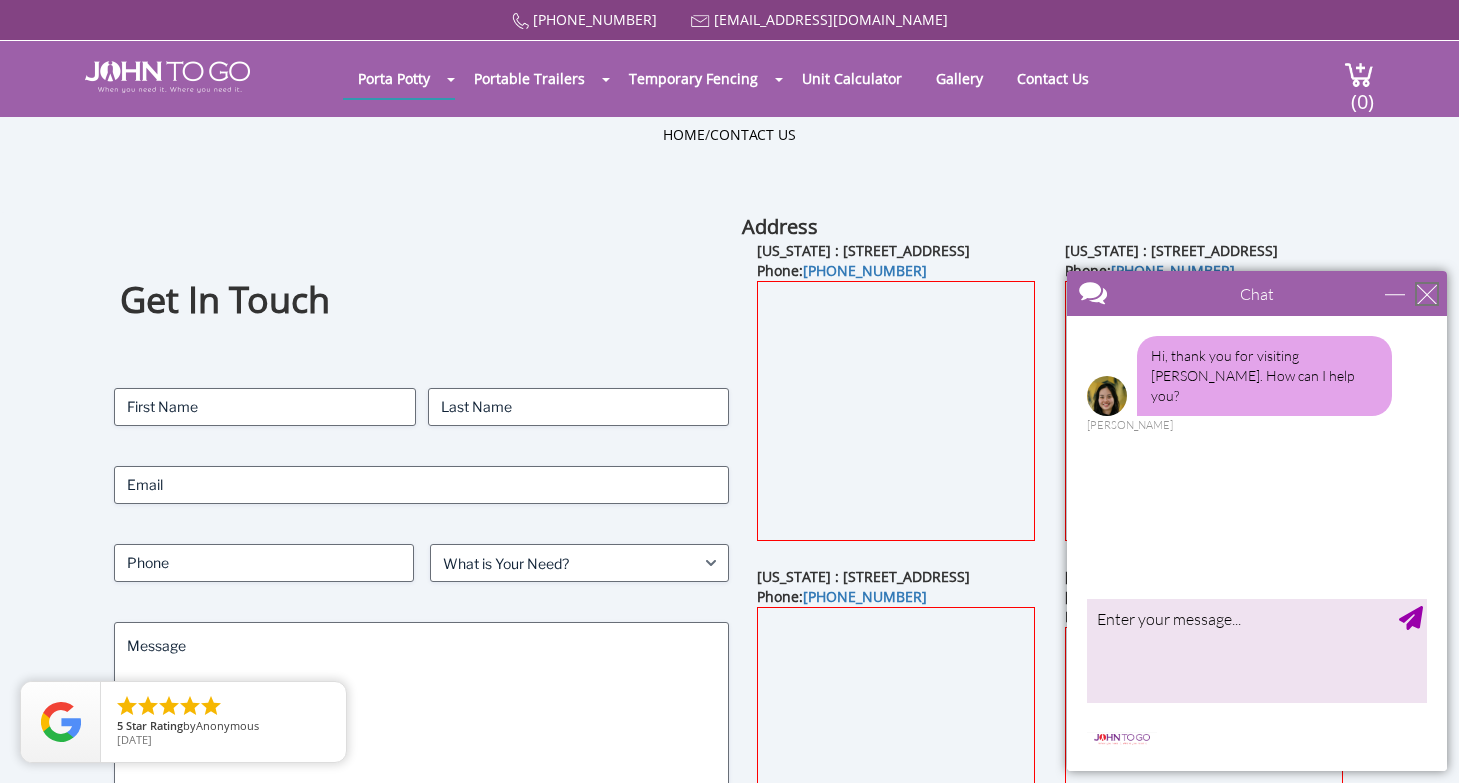 click at bounding box center [1427, 294] 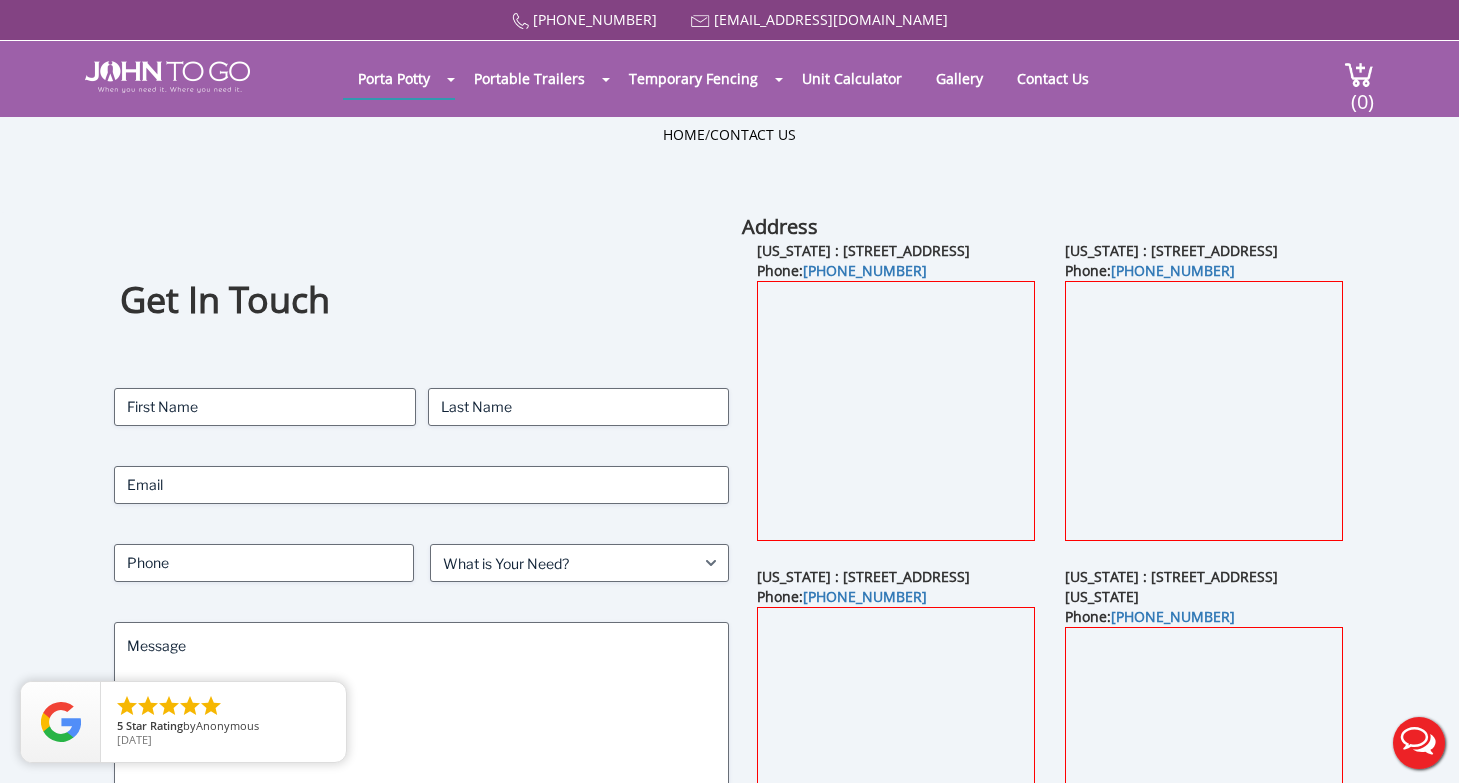 scroll, scrollTop: 0, scrollLeft: 0, axis: both 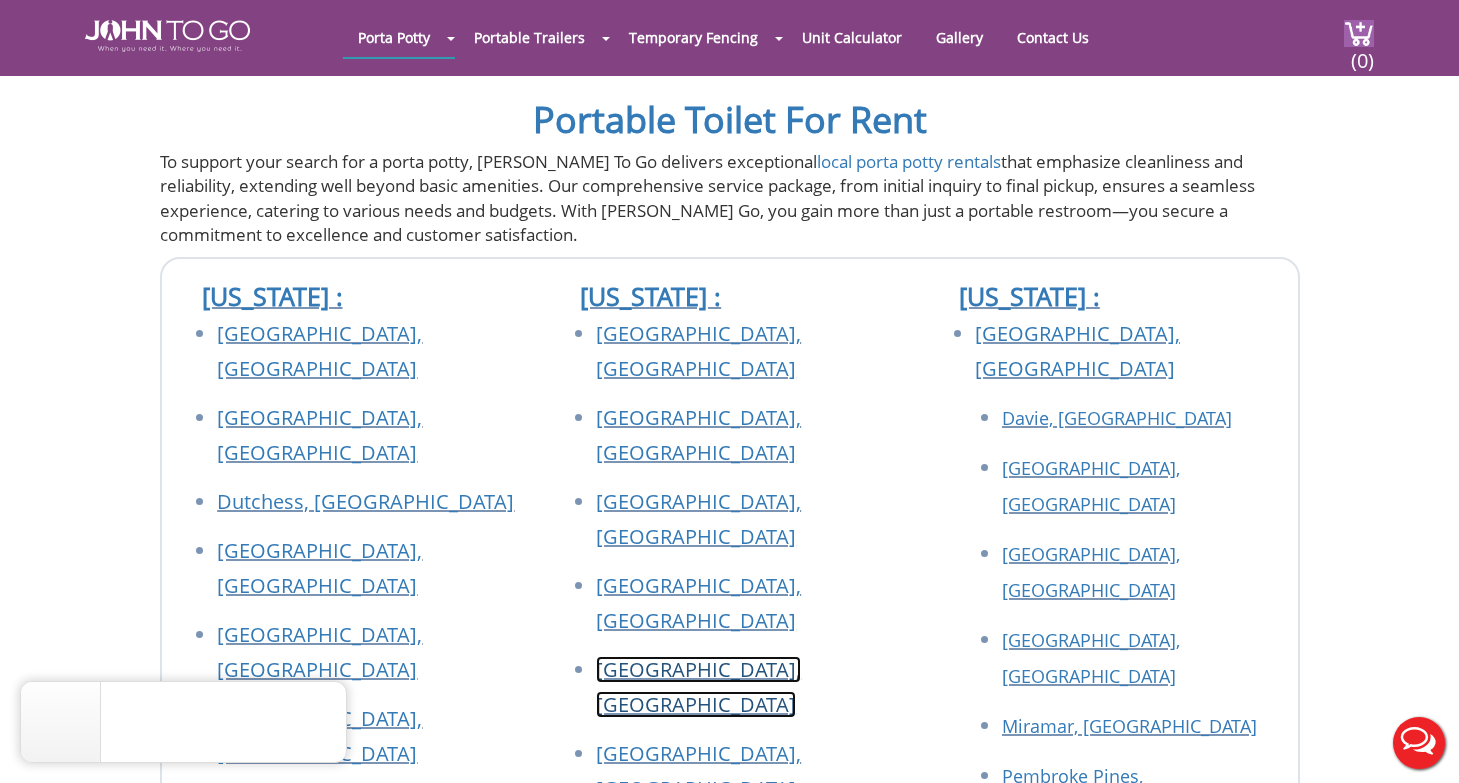 click on "Monmouth County, NJ" at bounding box center (698, 687) 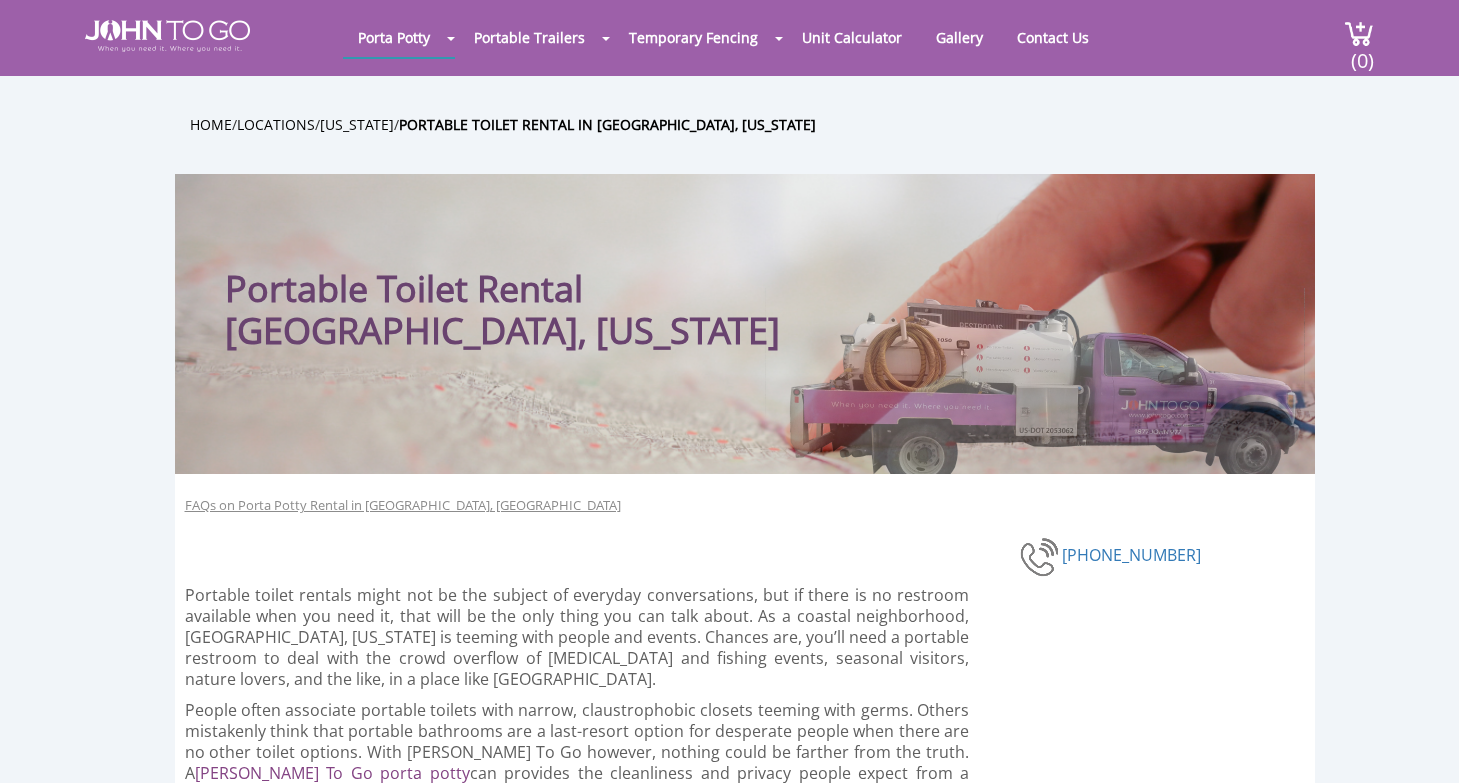 scroll, scrollTop: 0, scrollLeft: 0, axis: both 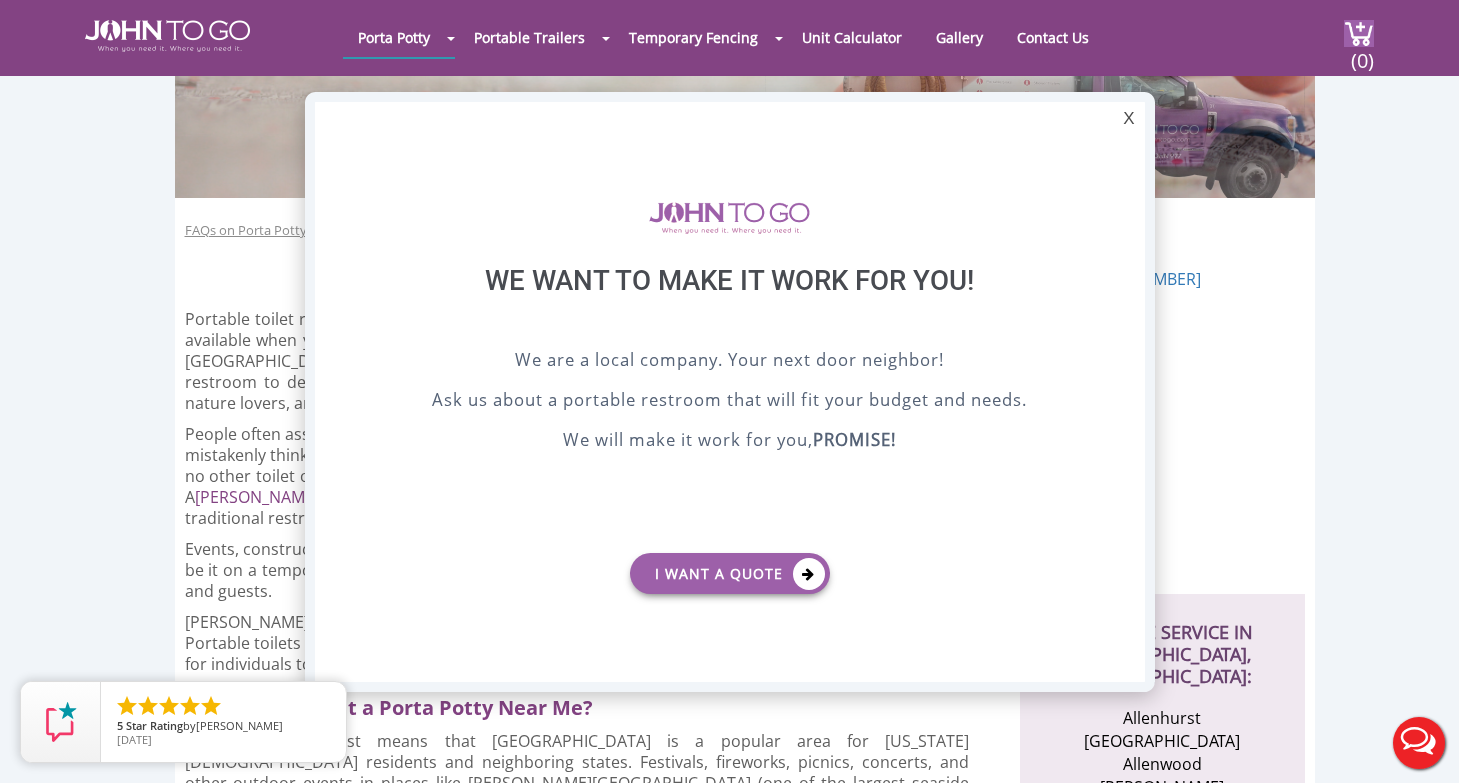 click at bounding box center [729, 391] 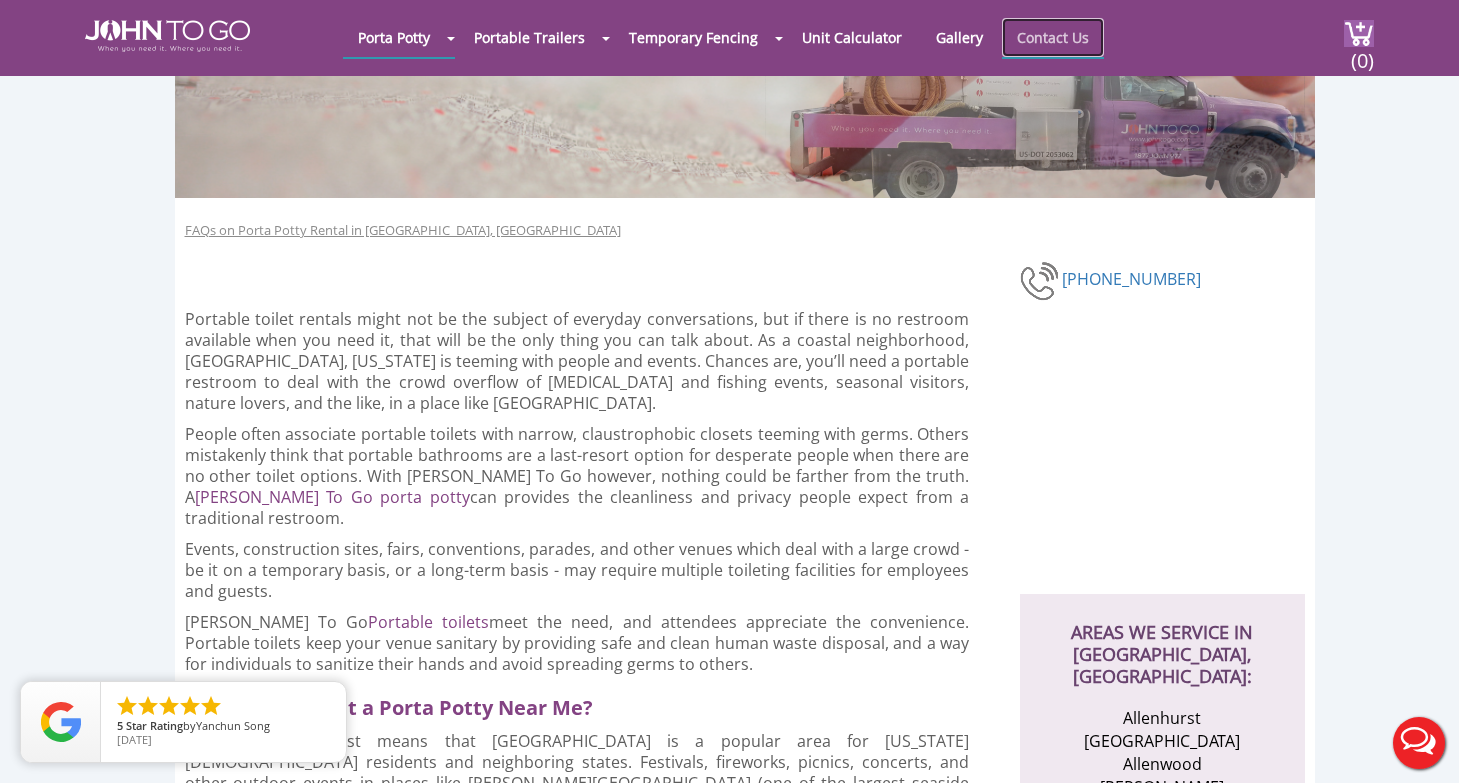 click on "Contact Us" at bounding box center (1053, 37) 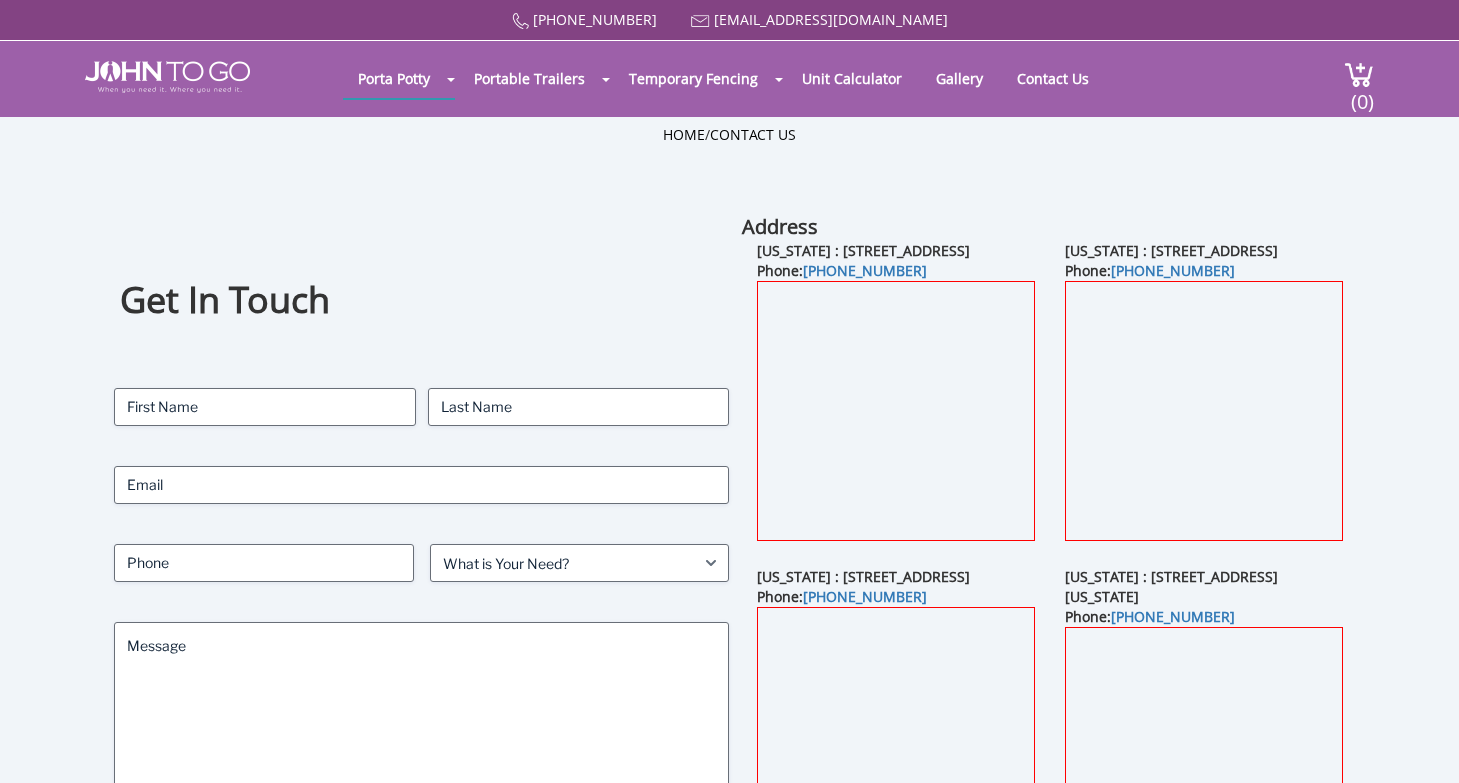 scroll, scrollTop: 0, scrollLeft: 0, axis: both 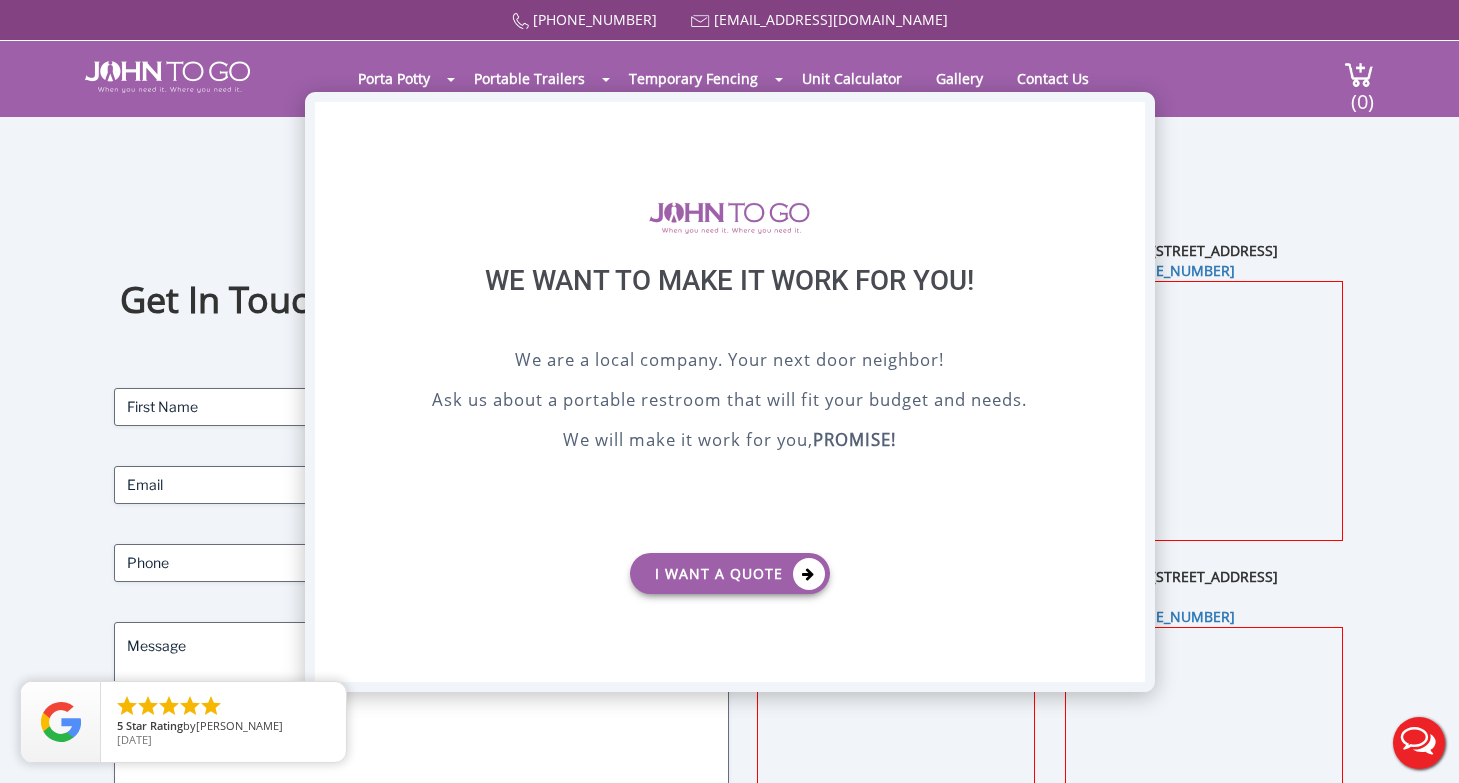 click on "X" at bounding box center (1128, 119) 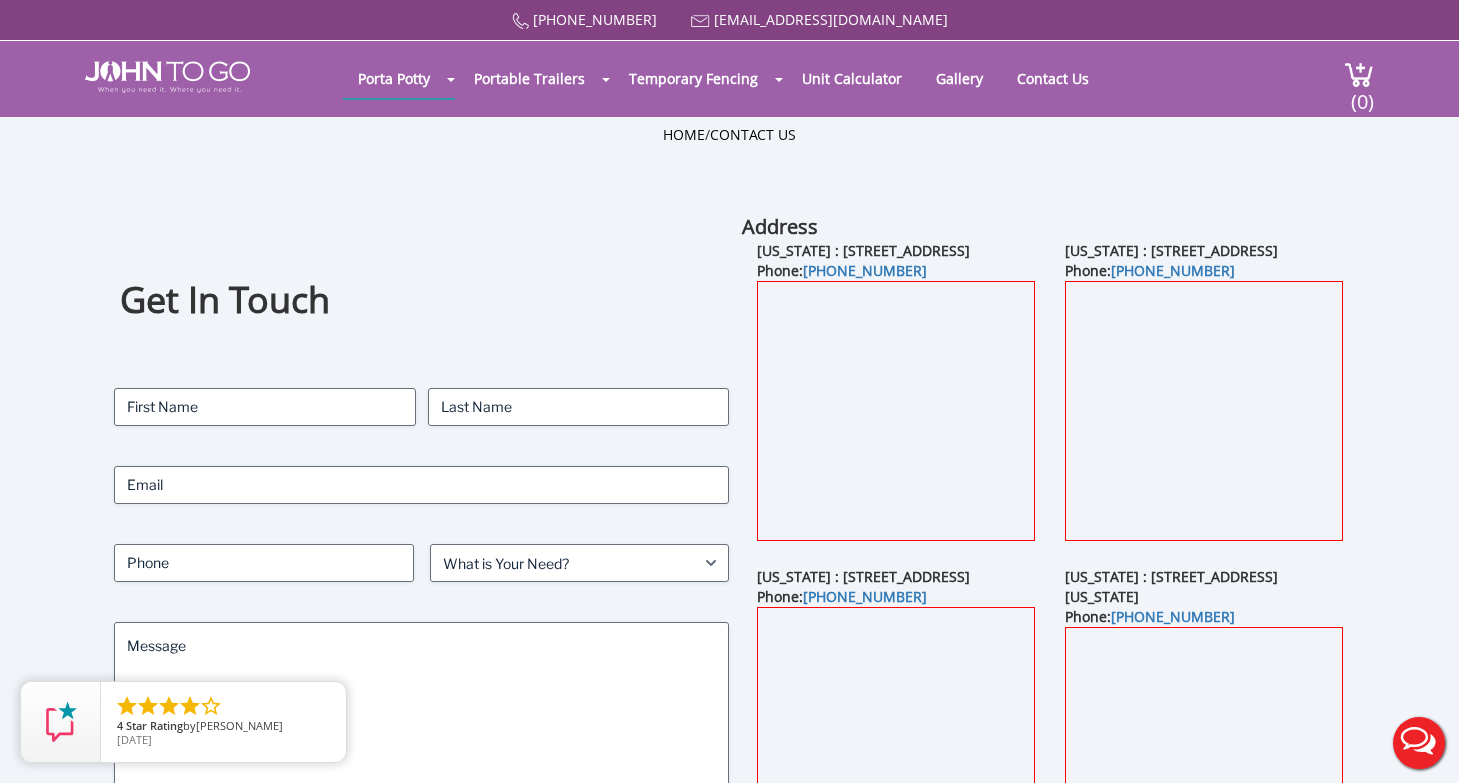 scroll, scrollTop: 0, scrollLeft: 0, axis: both 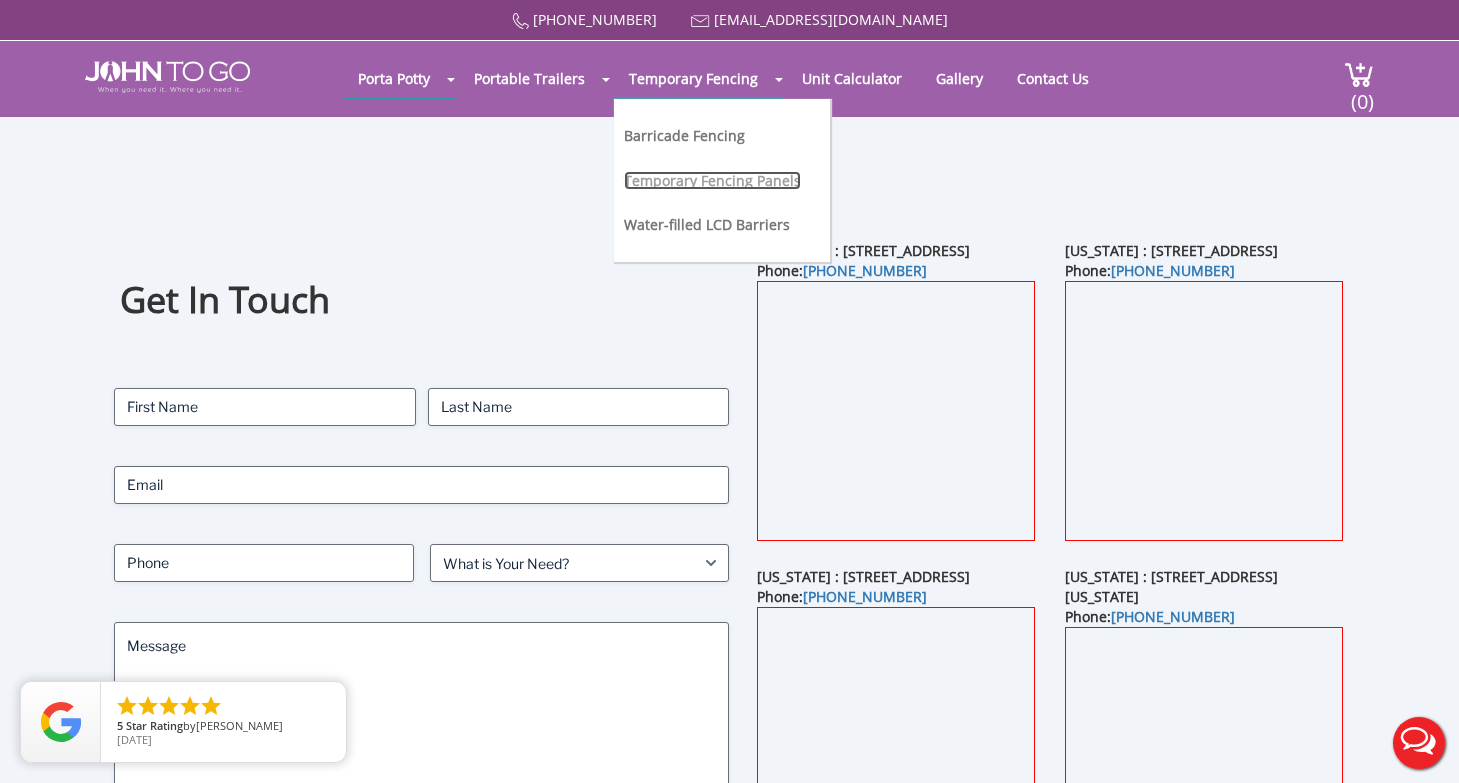 click on "Temporary Fencing Panels" at bounding box center (712, 180) 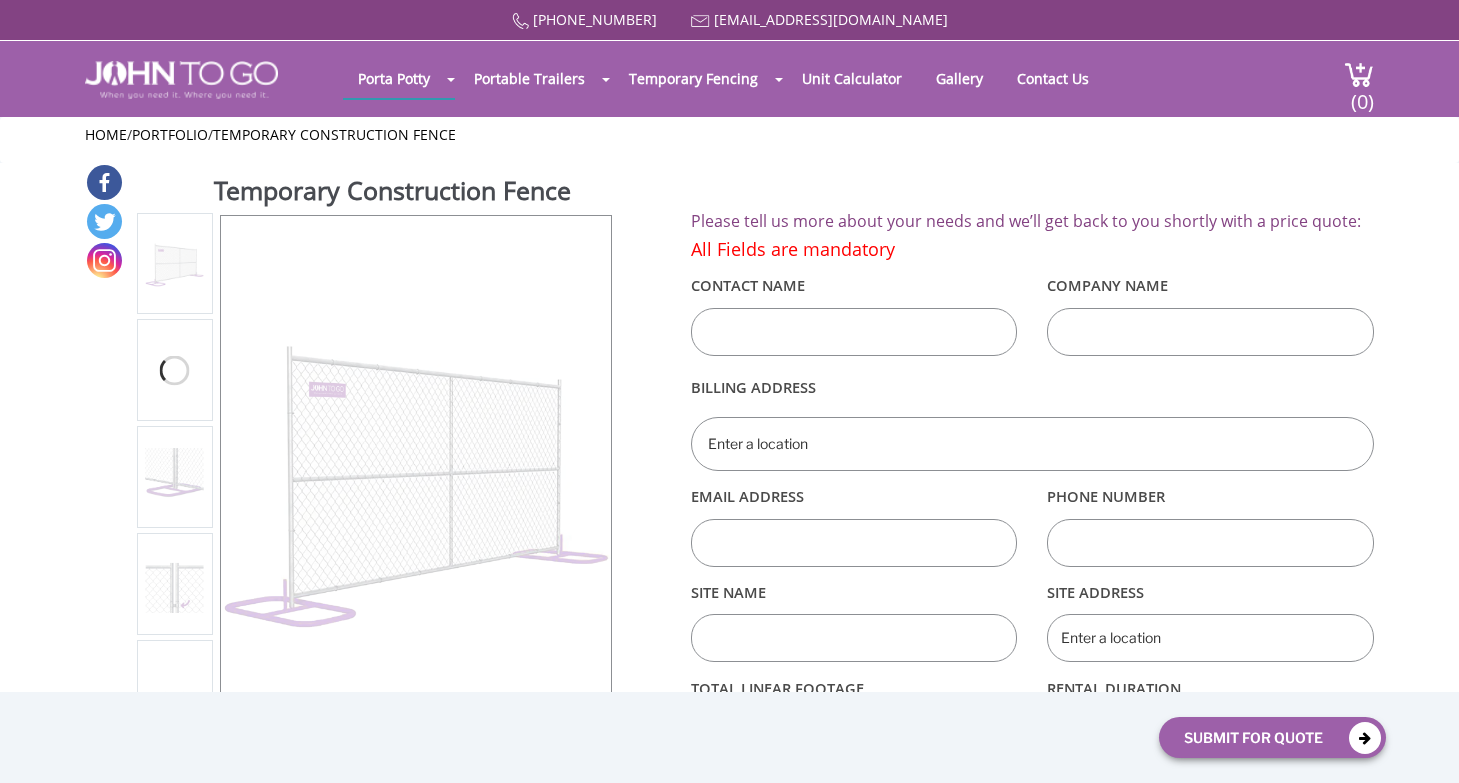 scroll, scrollTop: 0, scrollLeft: 0, axis: both 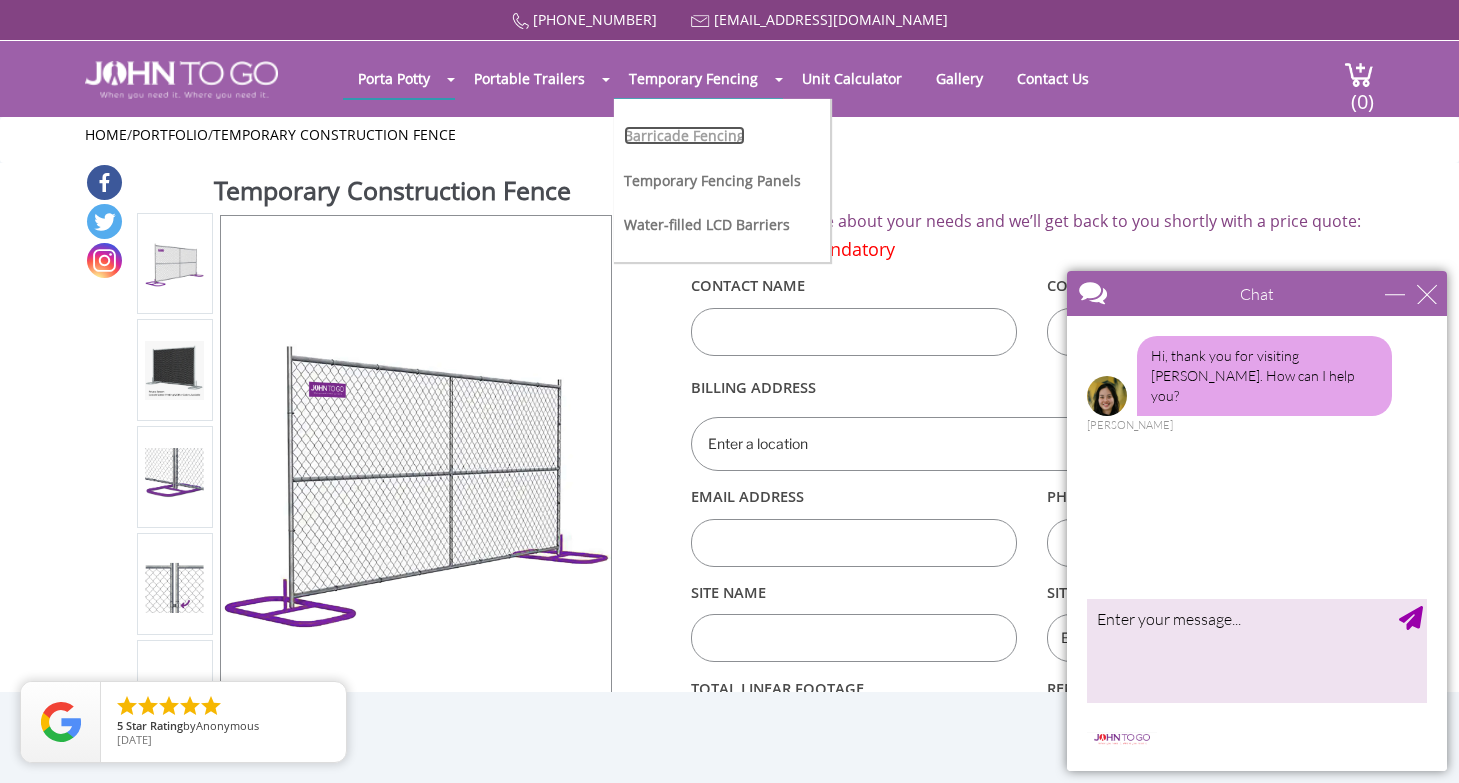click on "Barricade Fencing" at bounding box center (684, 135) 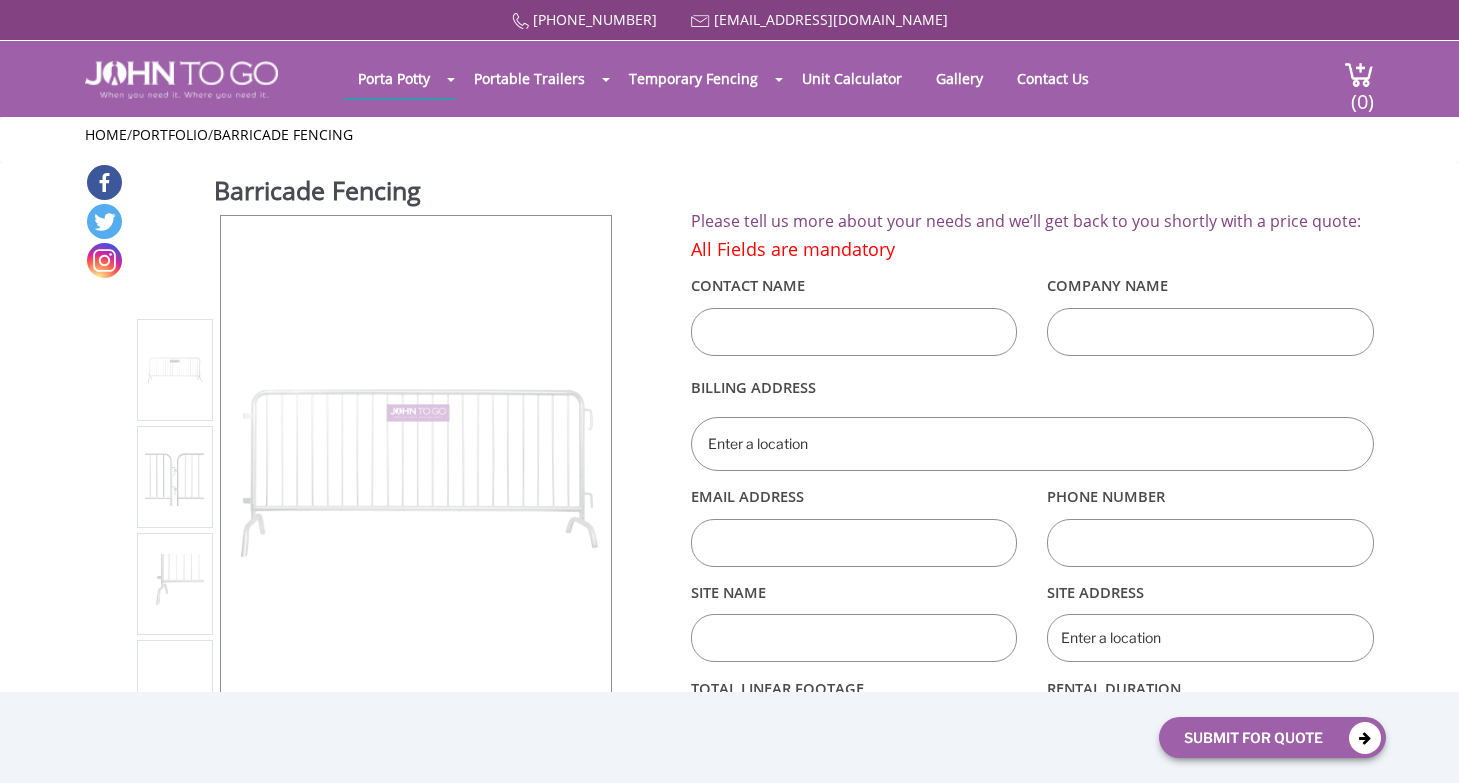 scroll, scrollTop: 0, scrollLeft: 0, axis: both 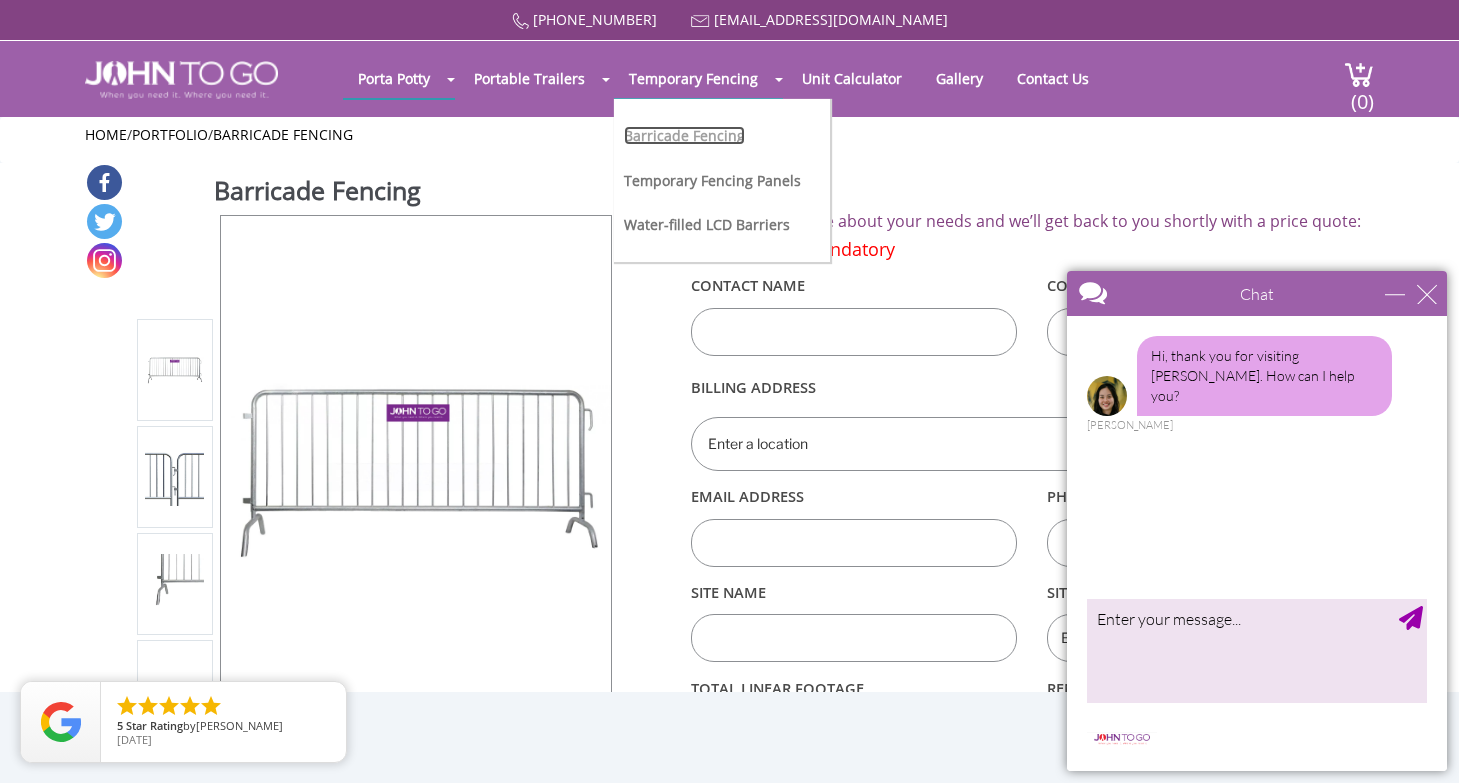 click on "Barricade Fencing" at bounding box center [684, 135] 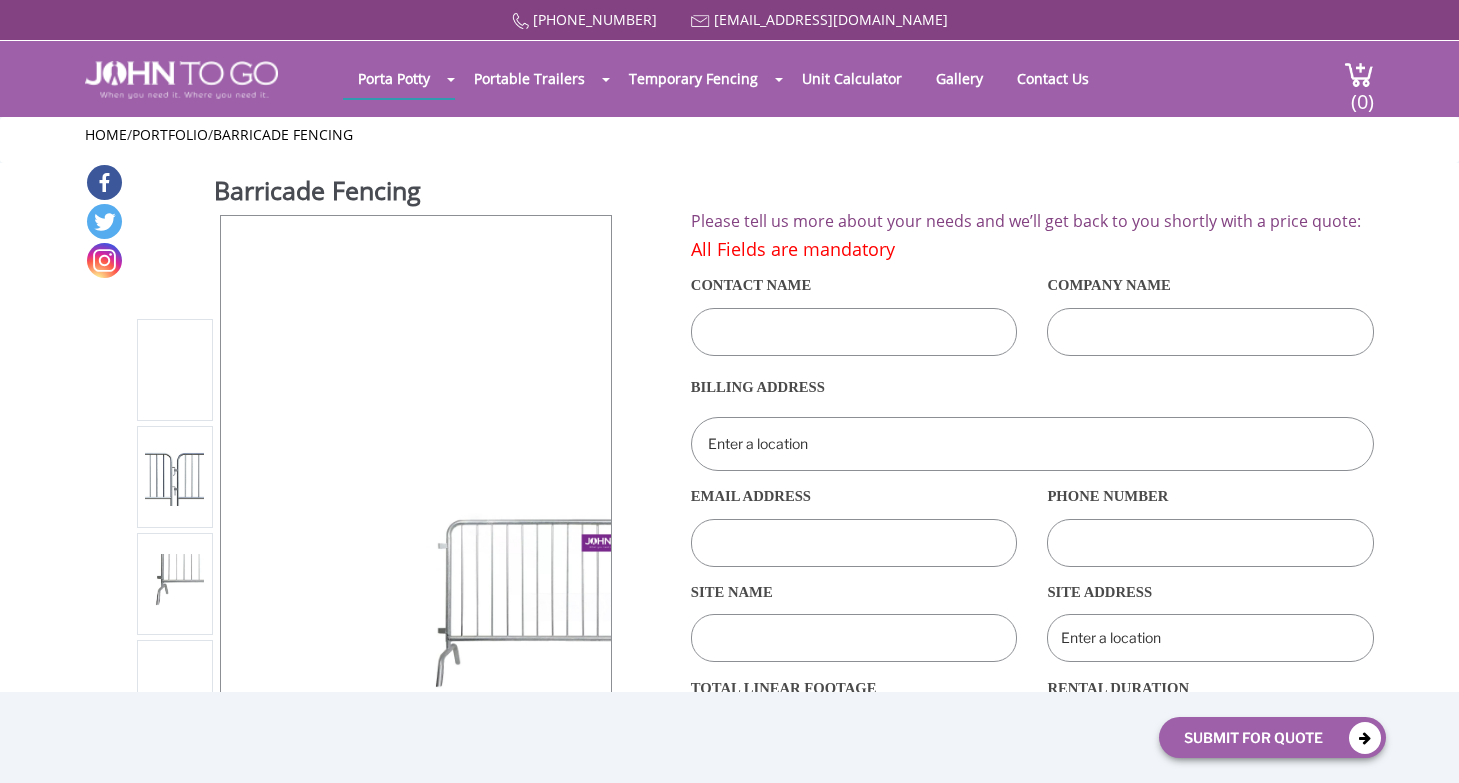 scroll, scrollTop: 0, scrollLeft: 0, axis: both 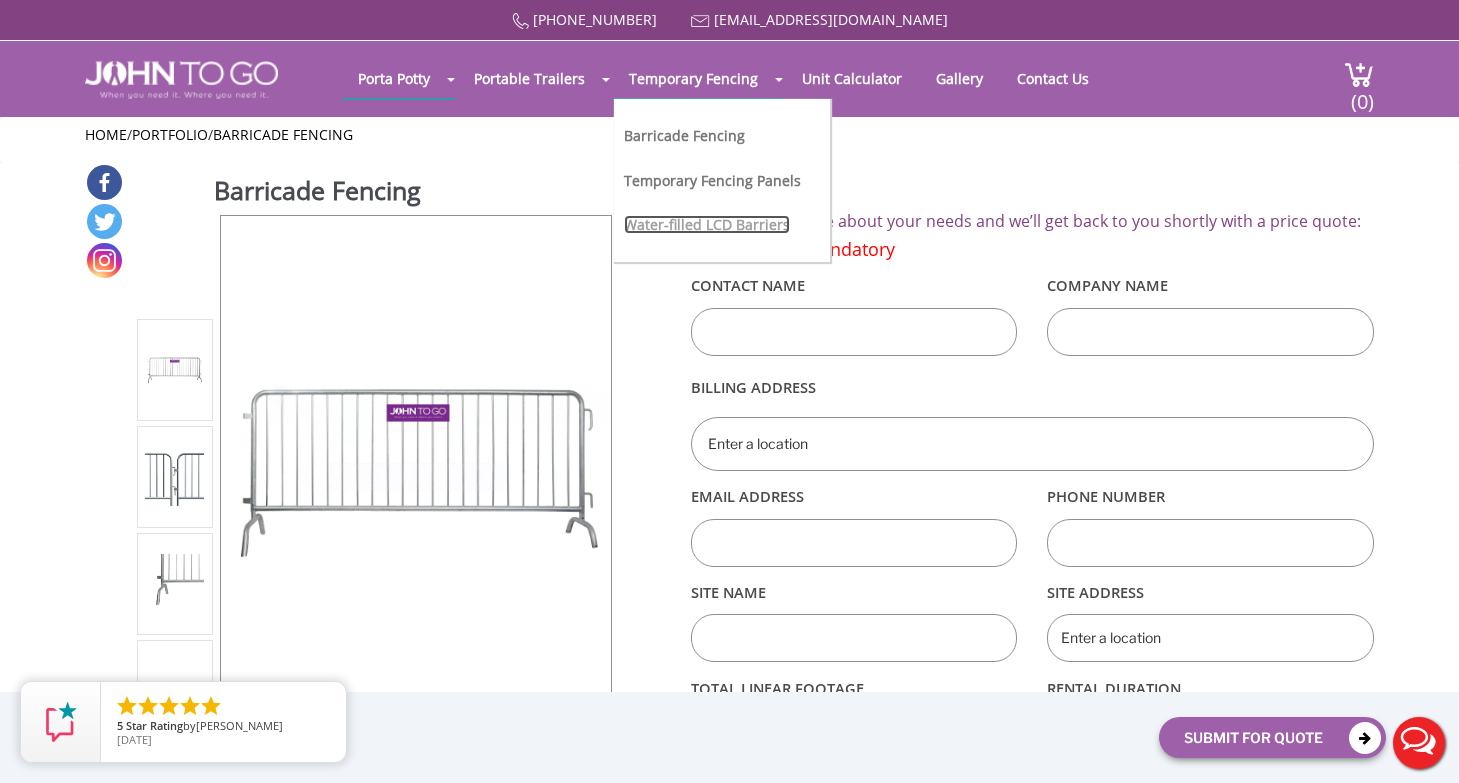 click on "Water-filled LCD Barriers" at bounding box center [707, 224] 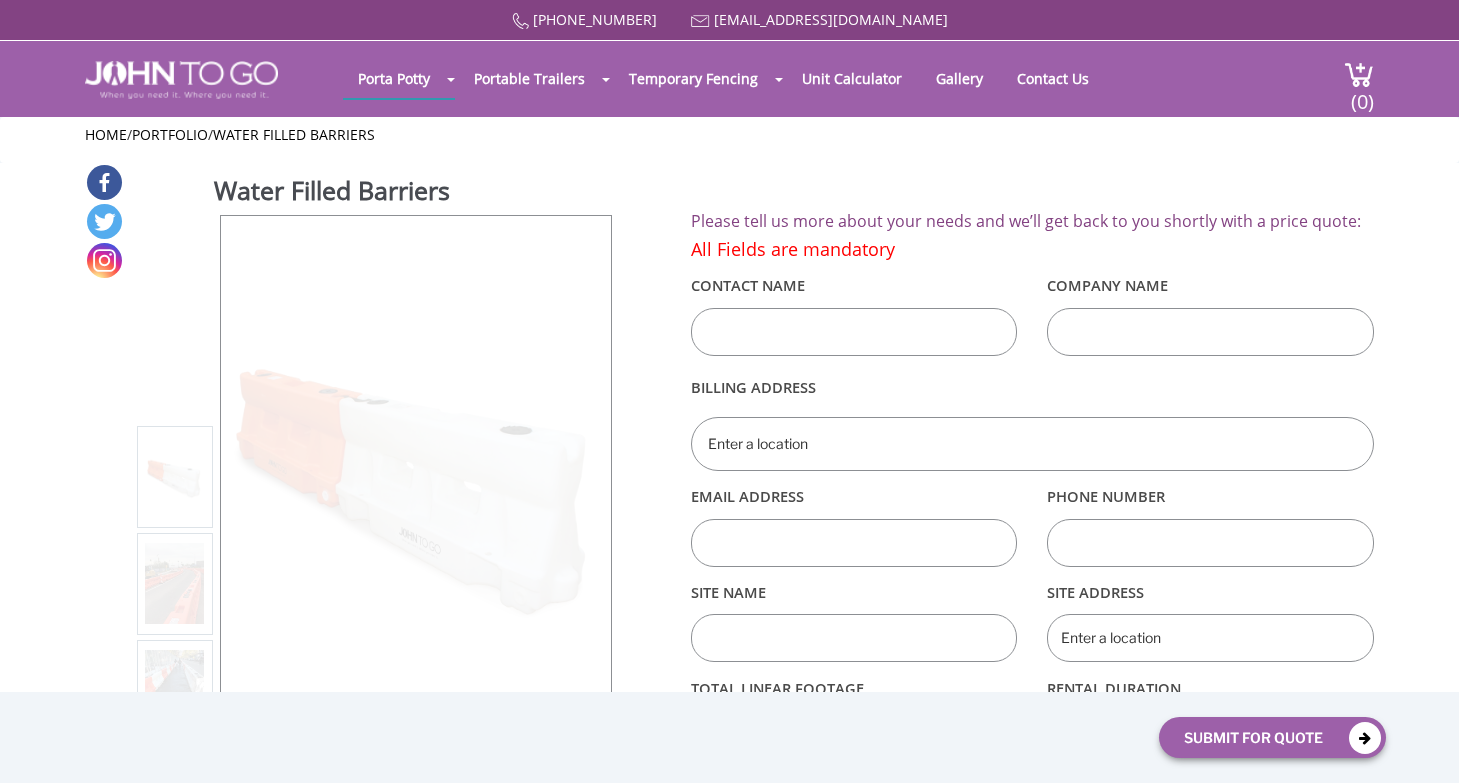 scroll, scrollTop: 0, scrollLeft: 0, axis: both 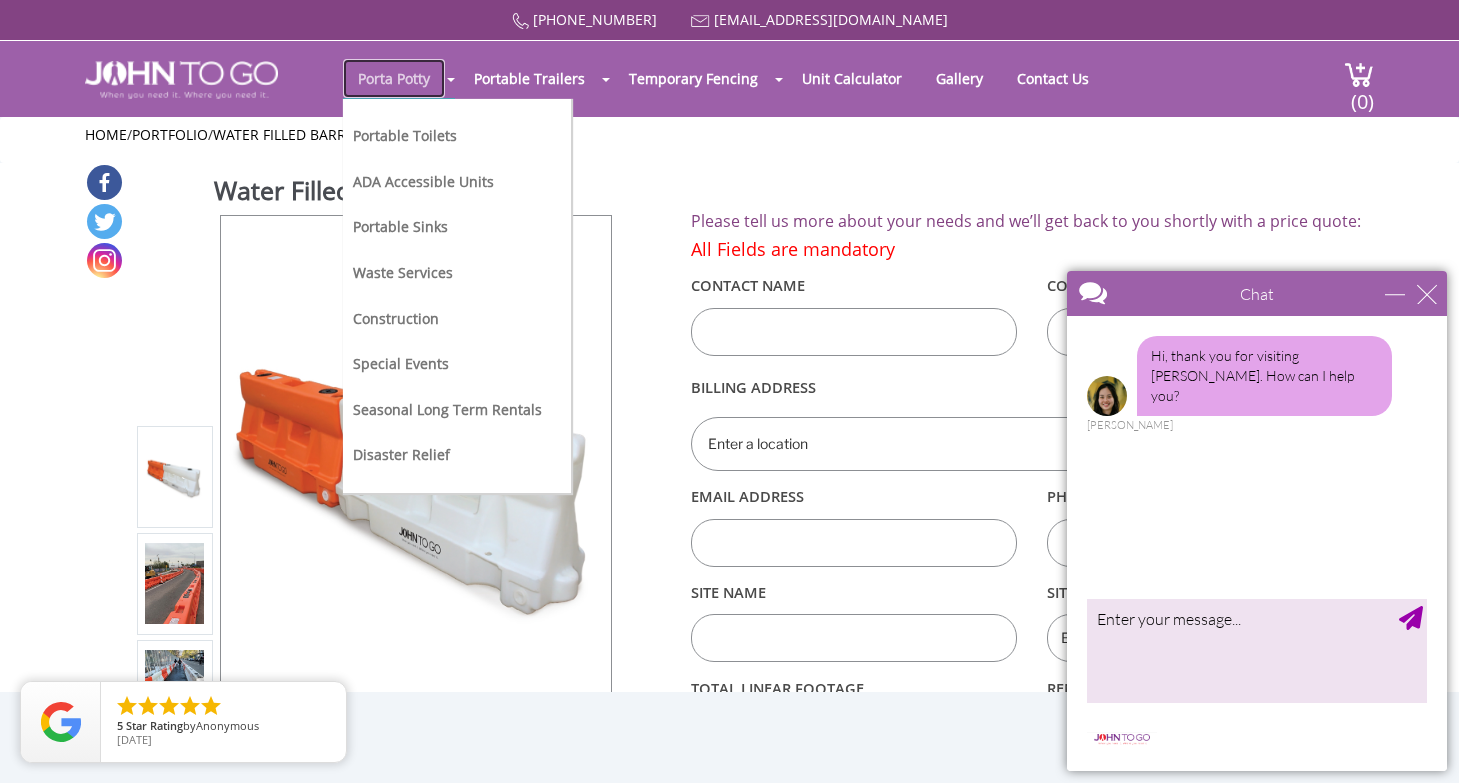 click on "Porta Potty" at bounding box center [394, 78] 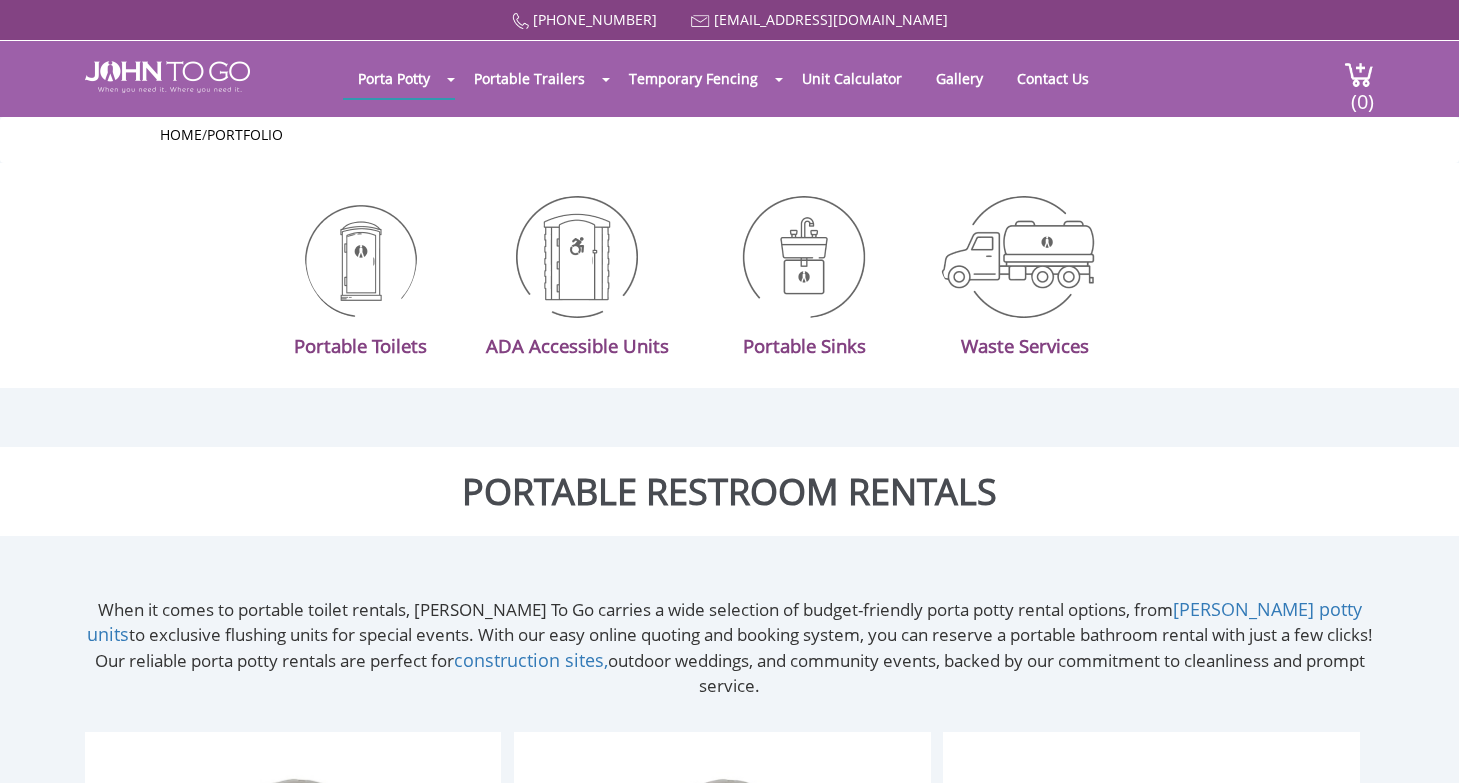 scroll, scrollTop: 0, scrollLeft: 0, axis: both 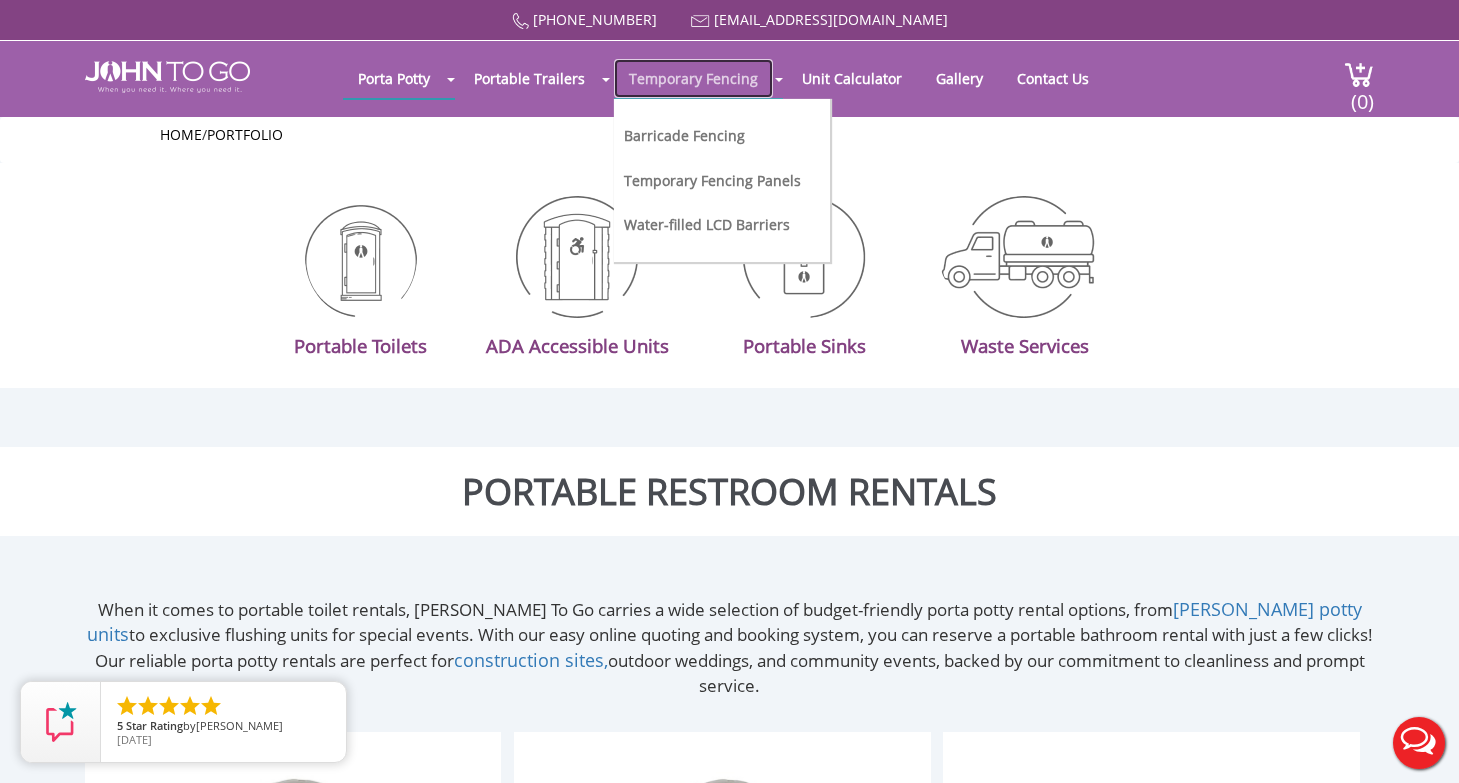 click on "Temporary Fencing" at bounding box center (693, 78) 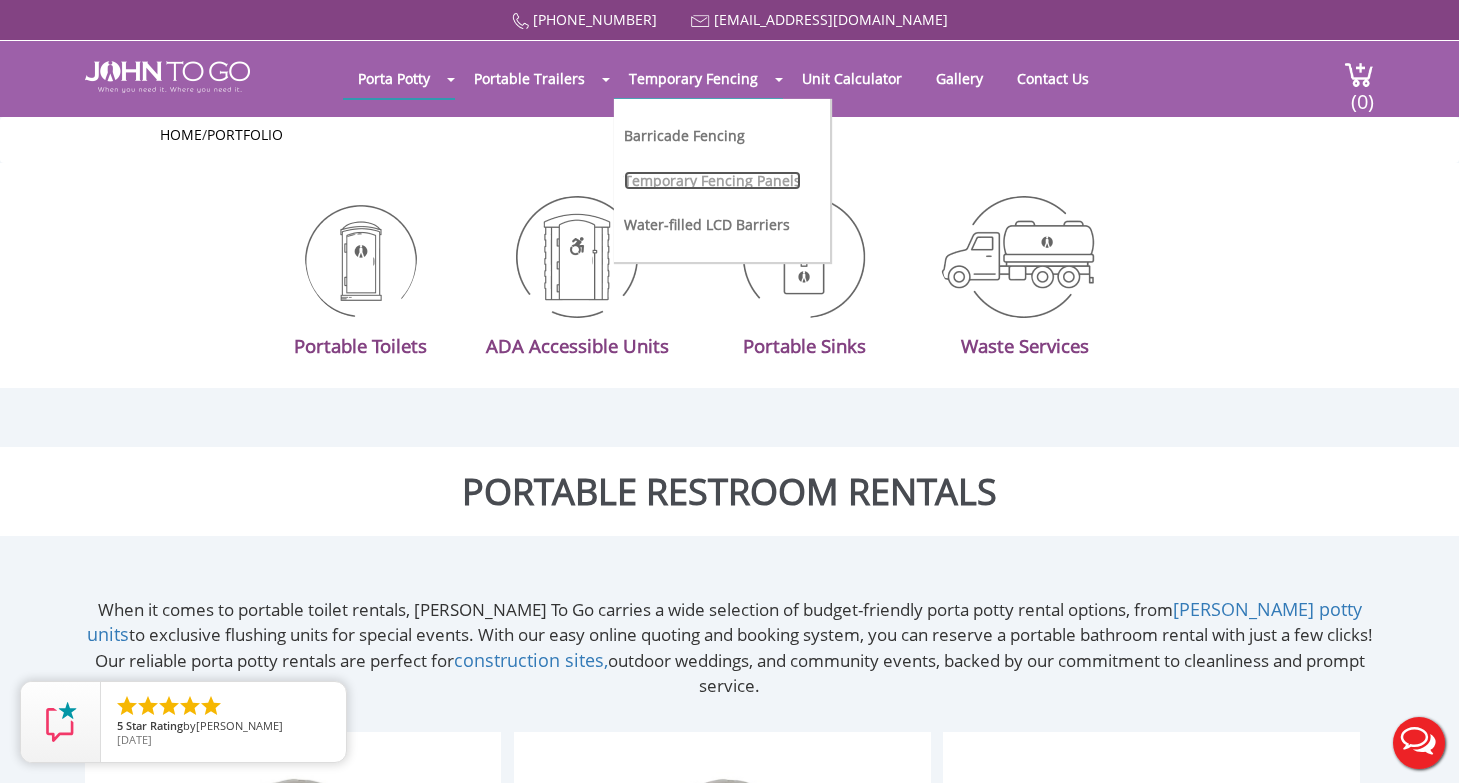 click on "Temporary Fencing Panels" at bounding box center [712, 180] 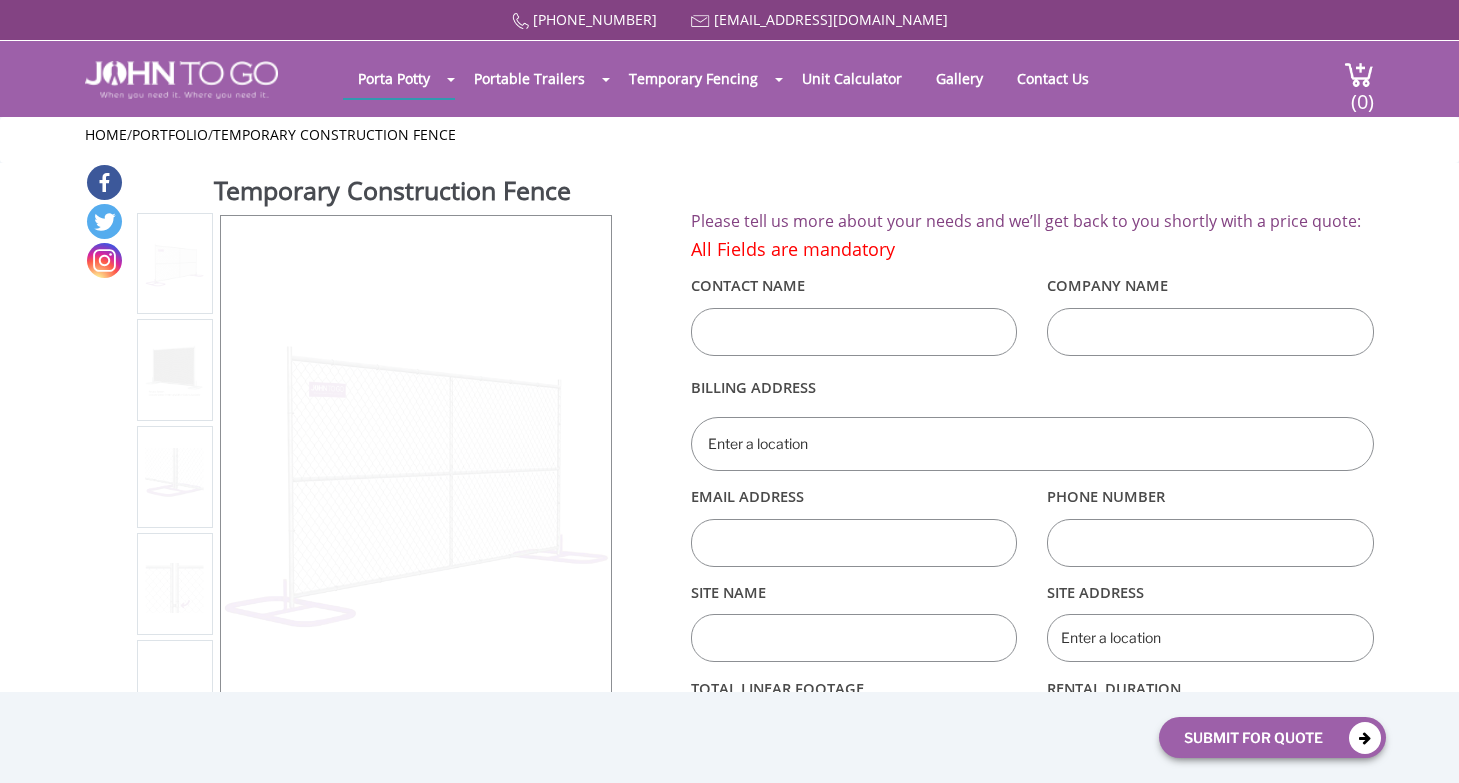 scroll, scrollTop: 0, scrollLeft: 0, axis: both 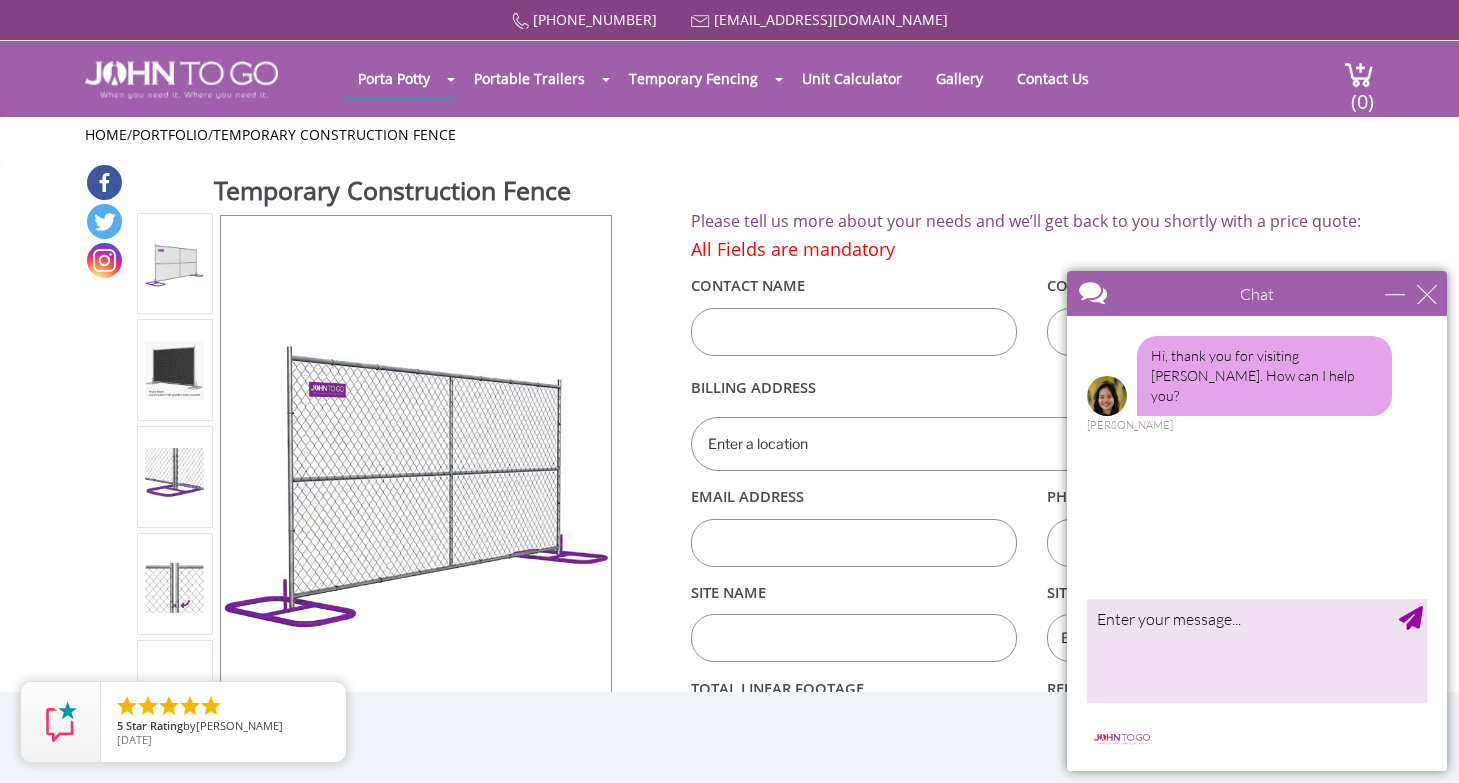 drag, startPoint x: 197, startPoint y: 392, endPoint x: 189, endPoint y: 384, distance: 11.313708 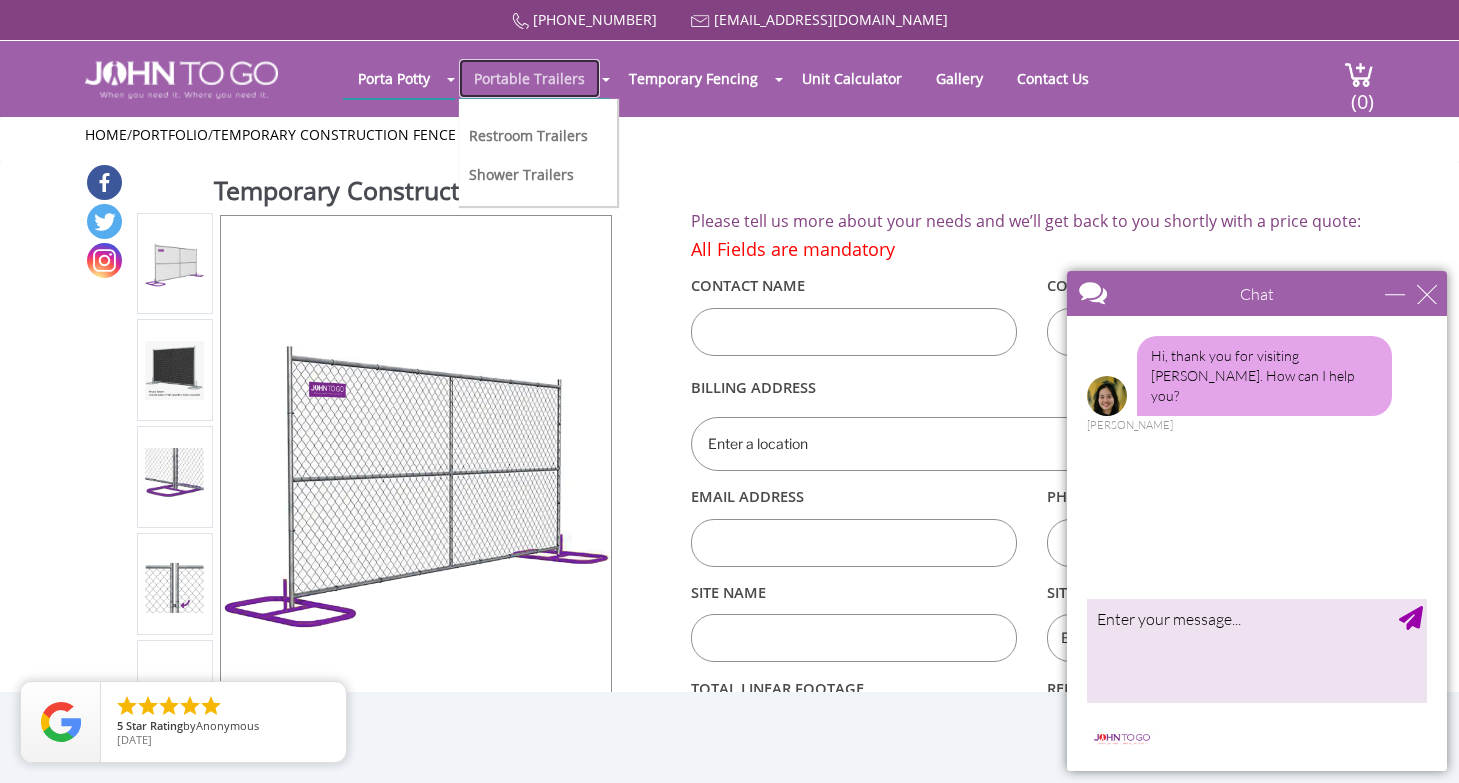 drag, startPoint x: 189, startPoint y: 384, endPoint x: 565, endPoint y: 77, distance: 485.4122 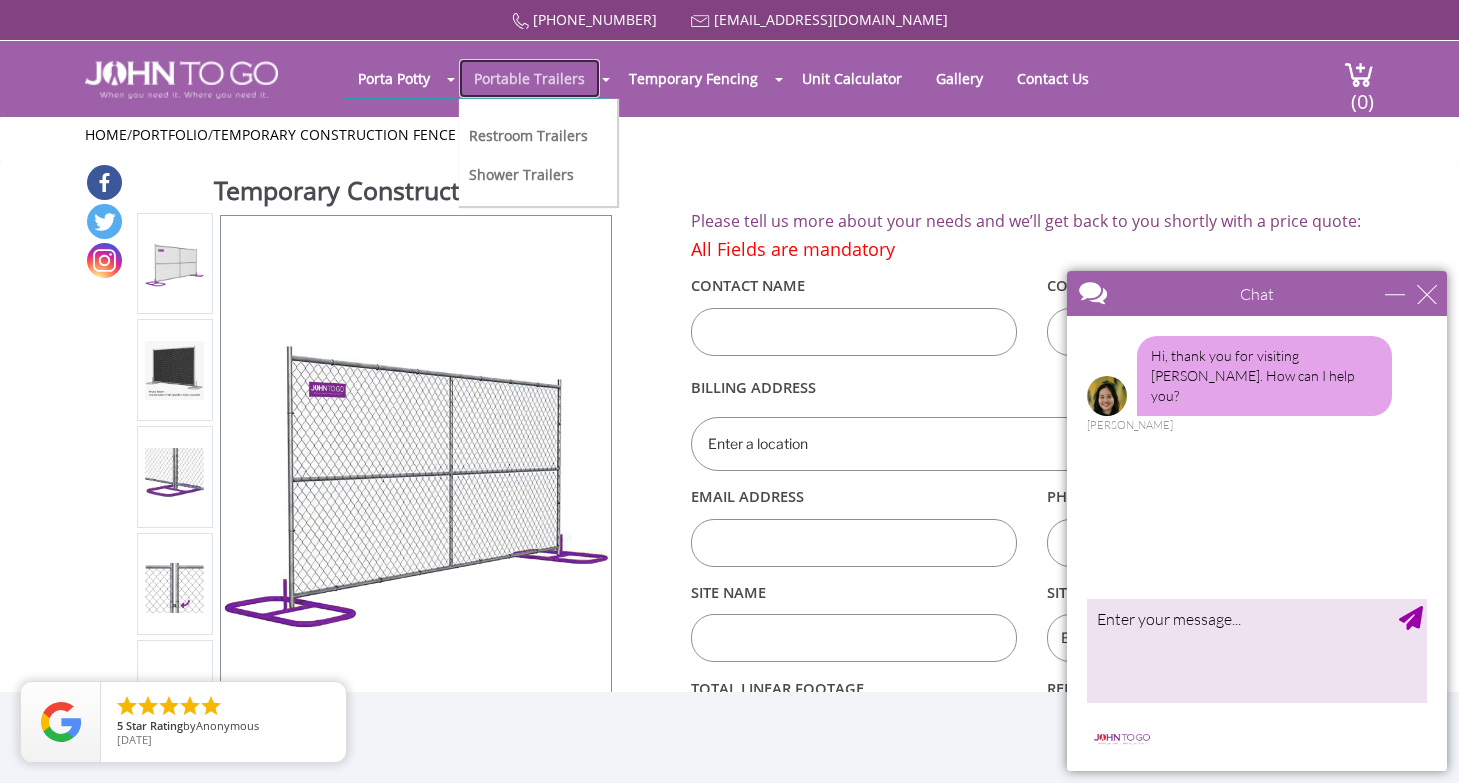 click on "Portable Trailers" at bounding box center [529, 78] 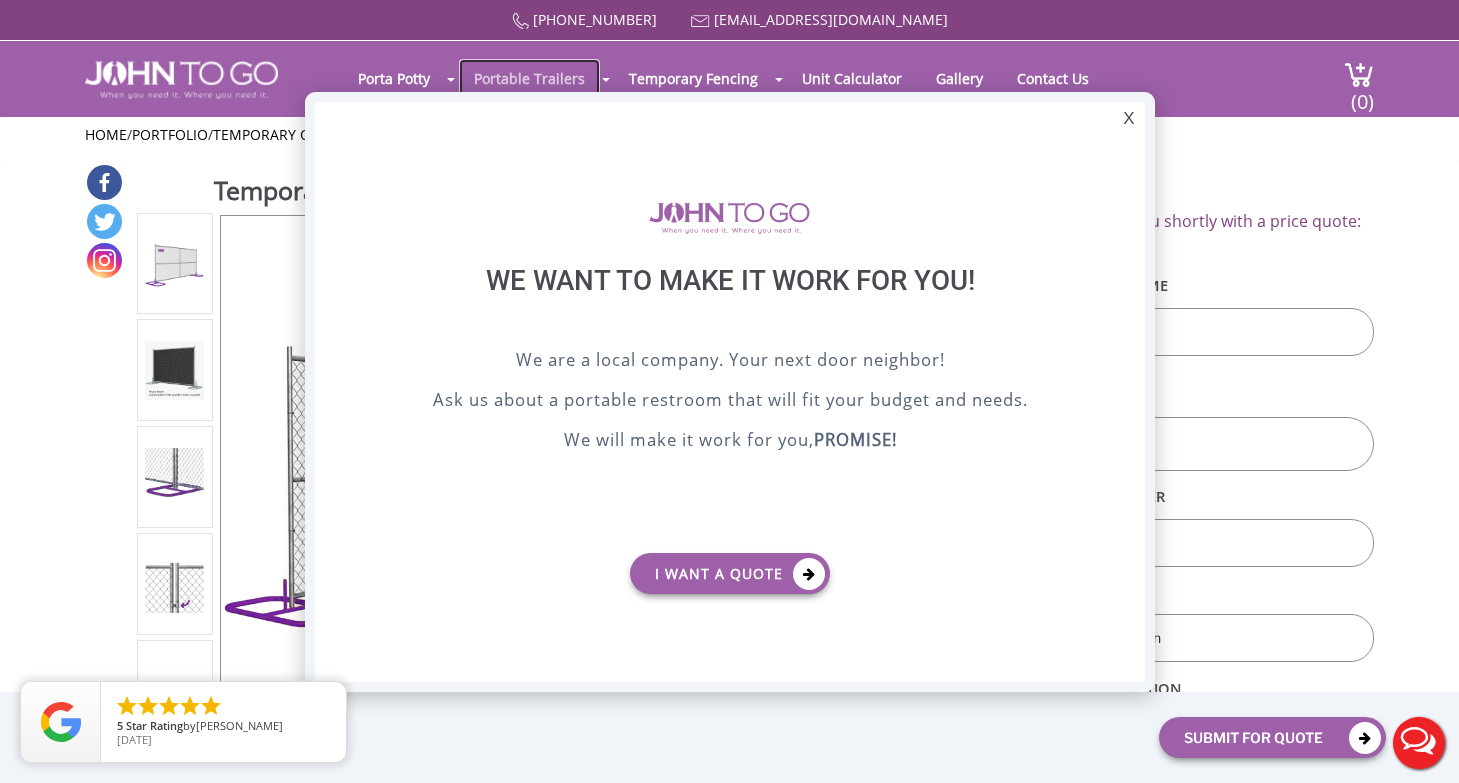 scroll, scrollTop: 0, scrollLeft: 0, axis: both 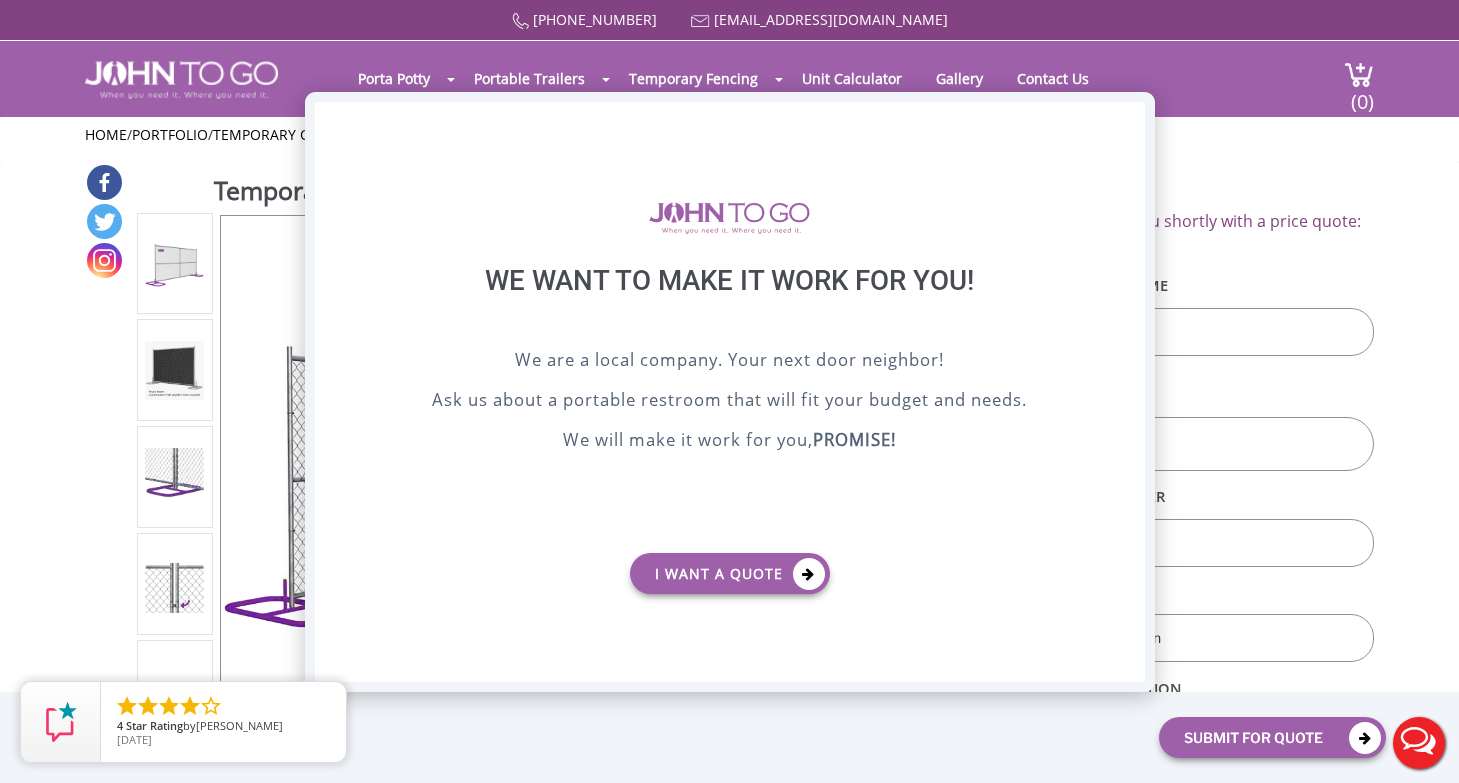 click on "X" at bounding box center [1128, 119] 